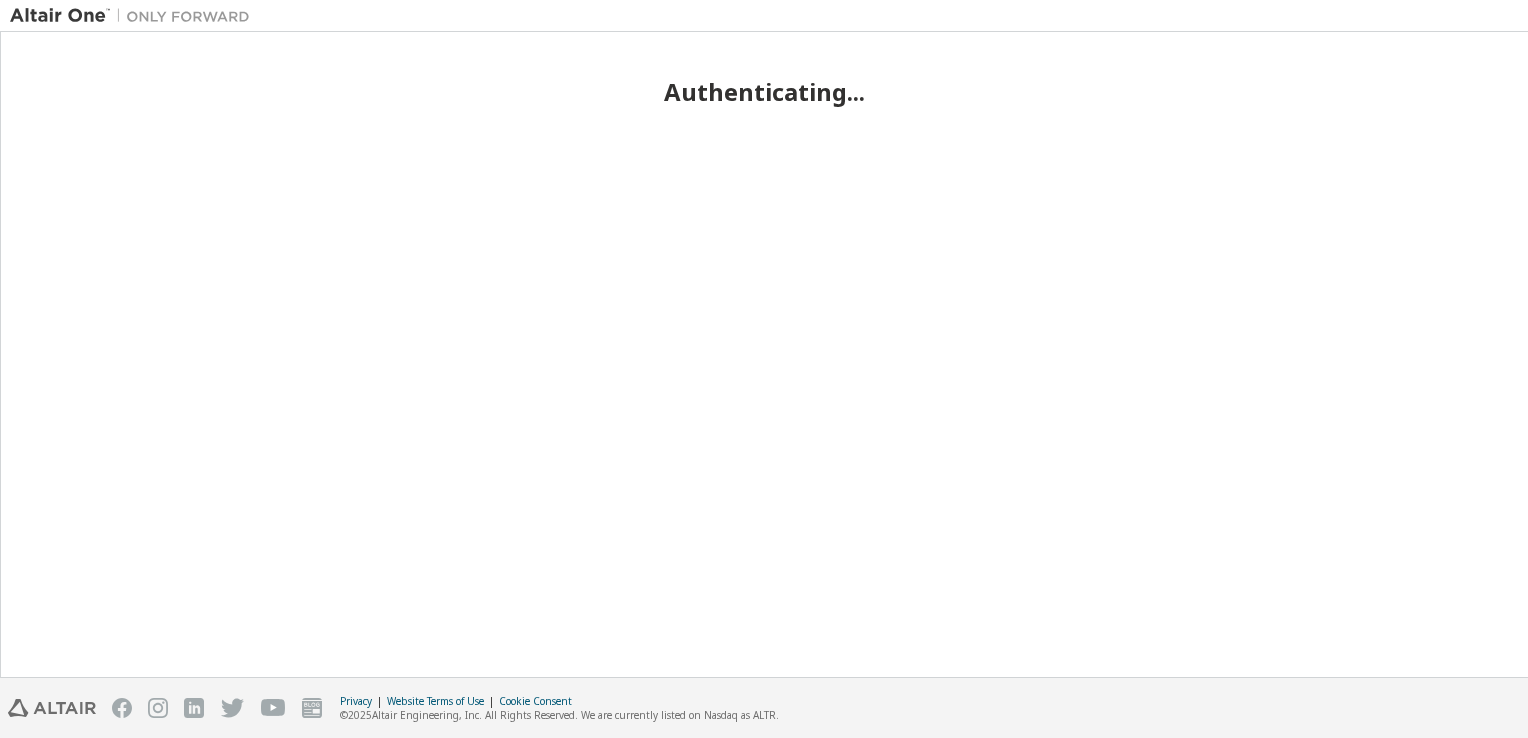 scroll, scrollTop: 0, scrollLeft: 0, axis: both 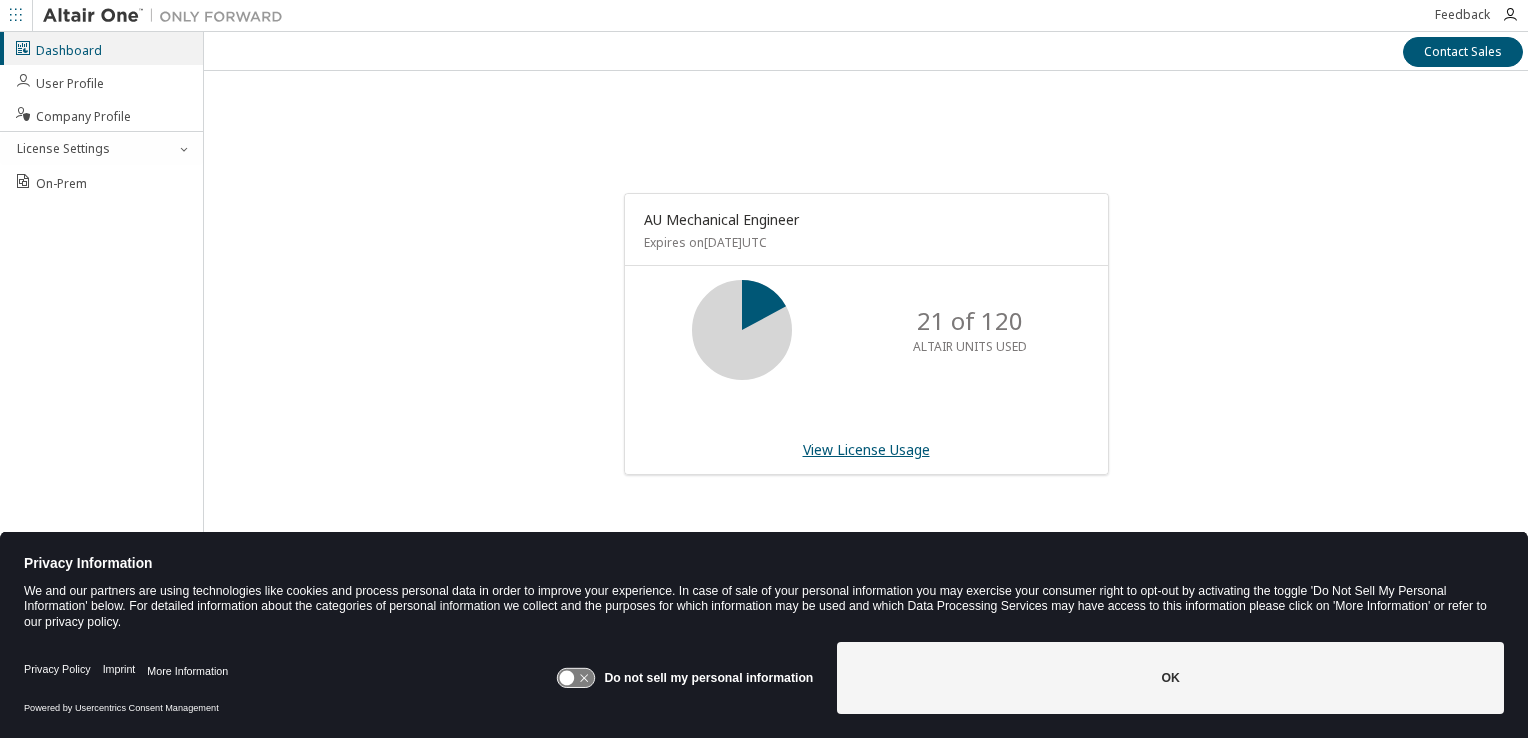 click on "View License Usage" at bounding box center [866, 449] 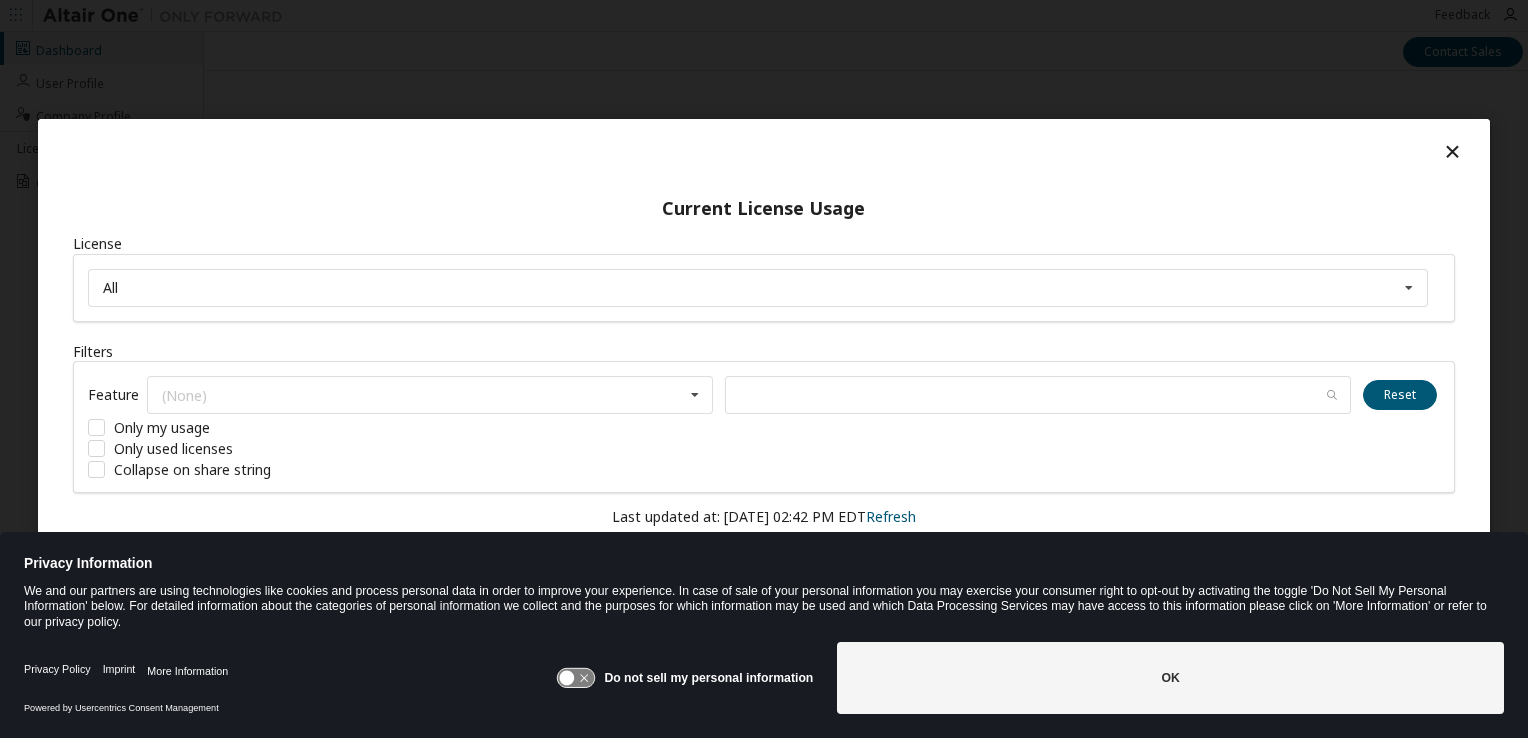 click at bounding box center (1453, 150) 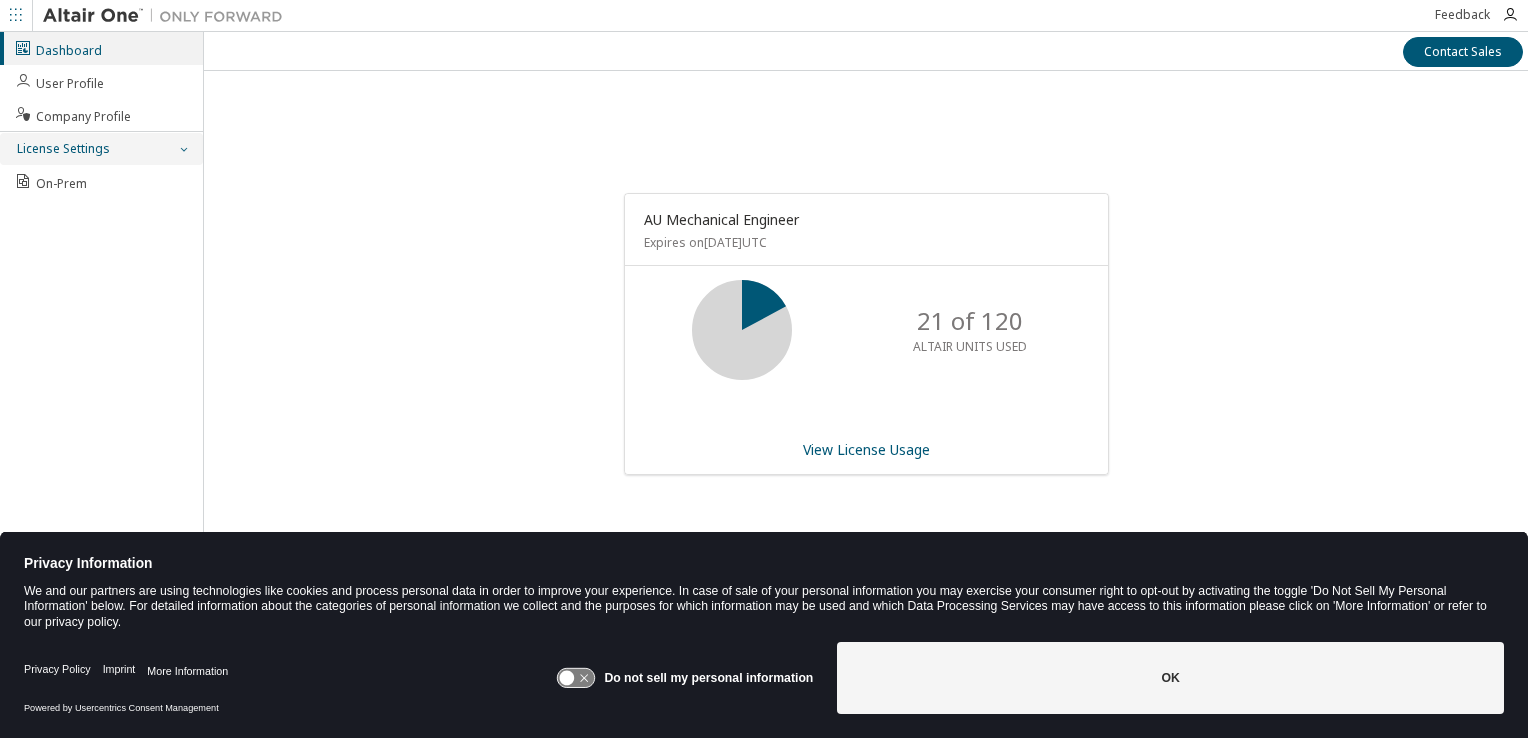 click at bounding box center (183, 149) 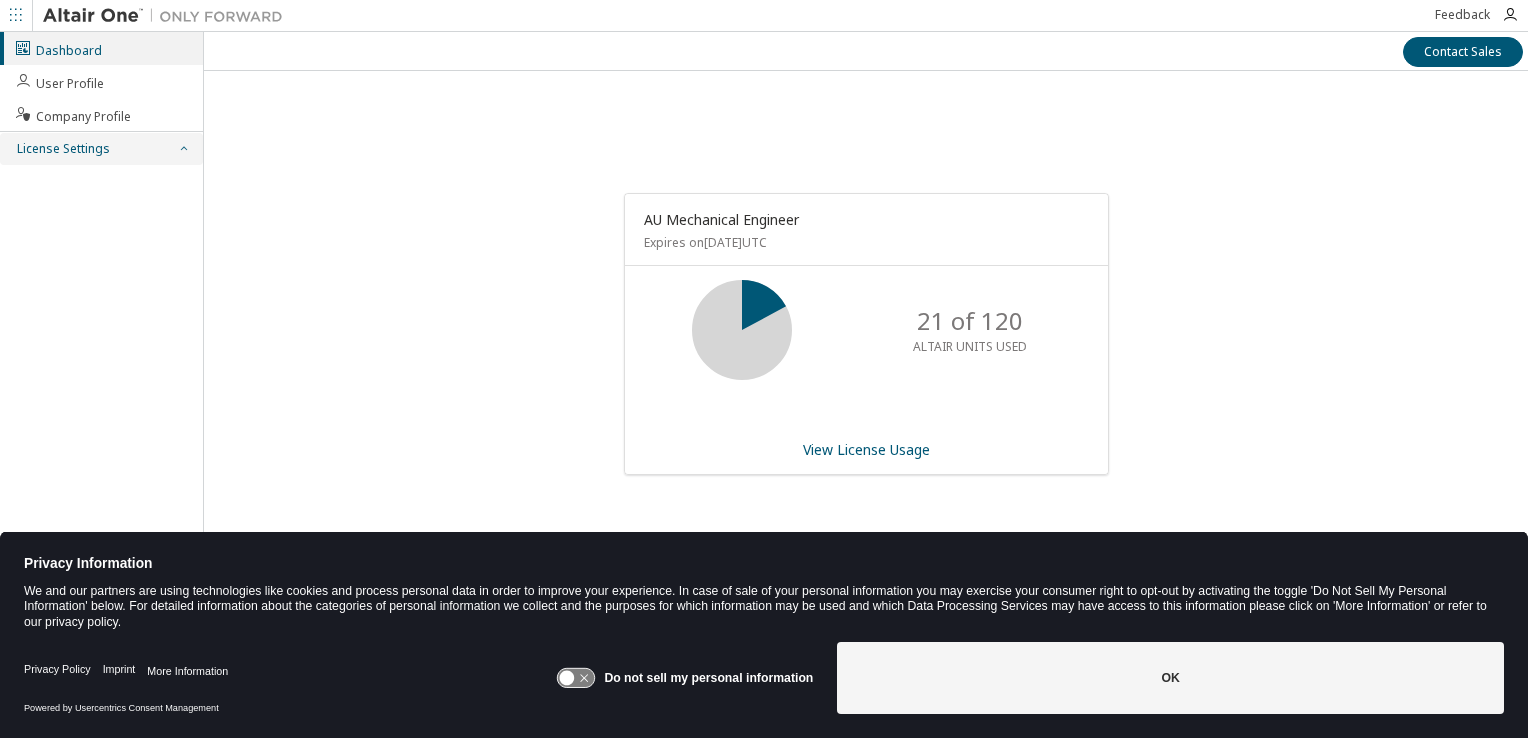 click at bounding box center [183, 149] 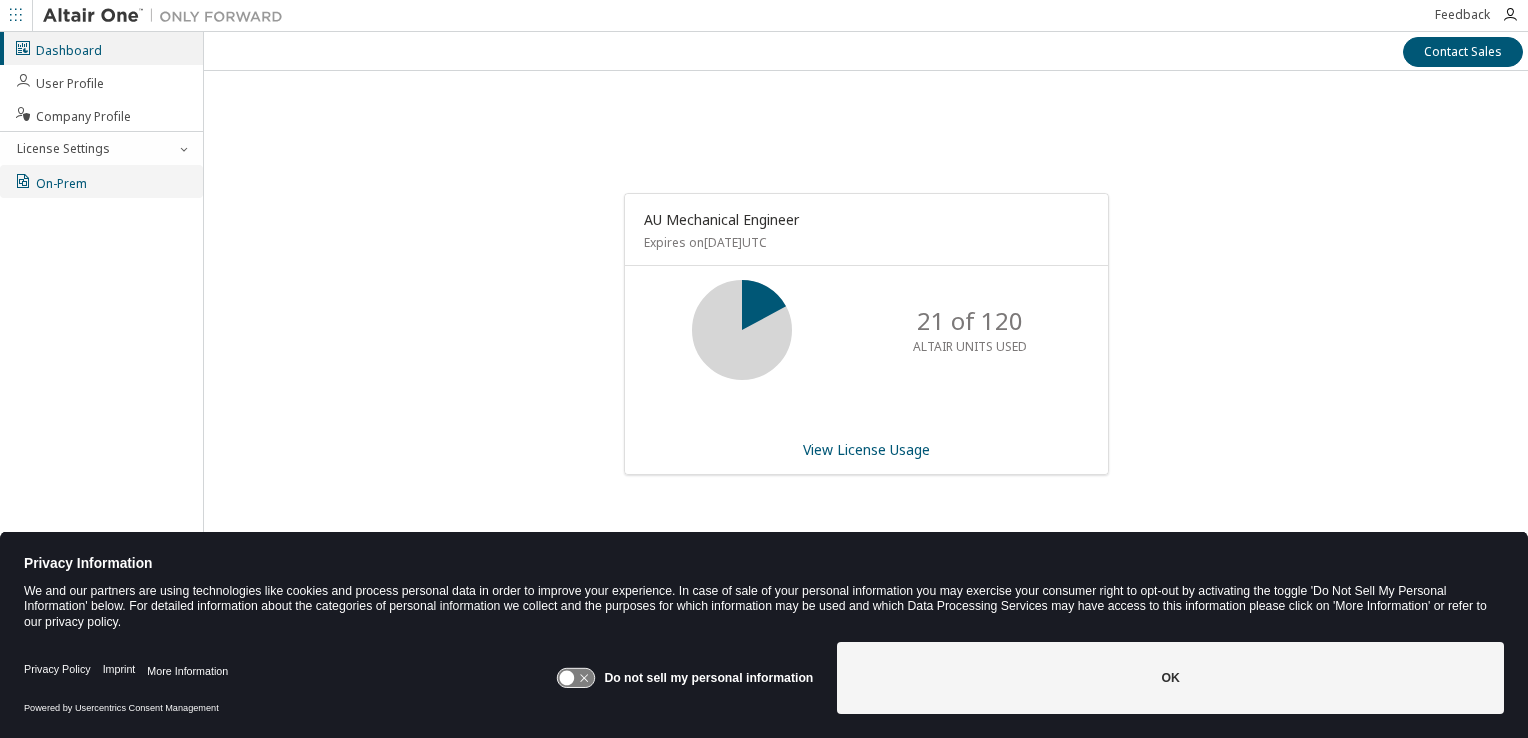 click on "On-Prem" at bounding box center [50, 181] 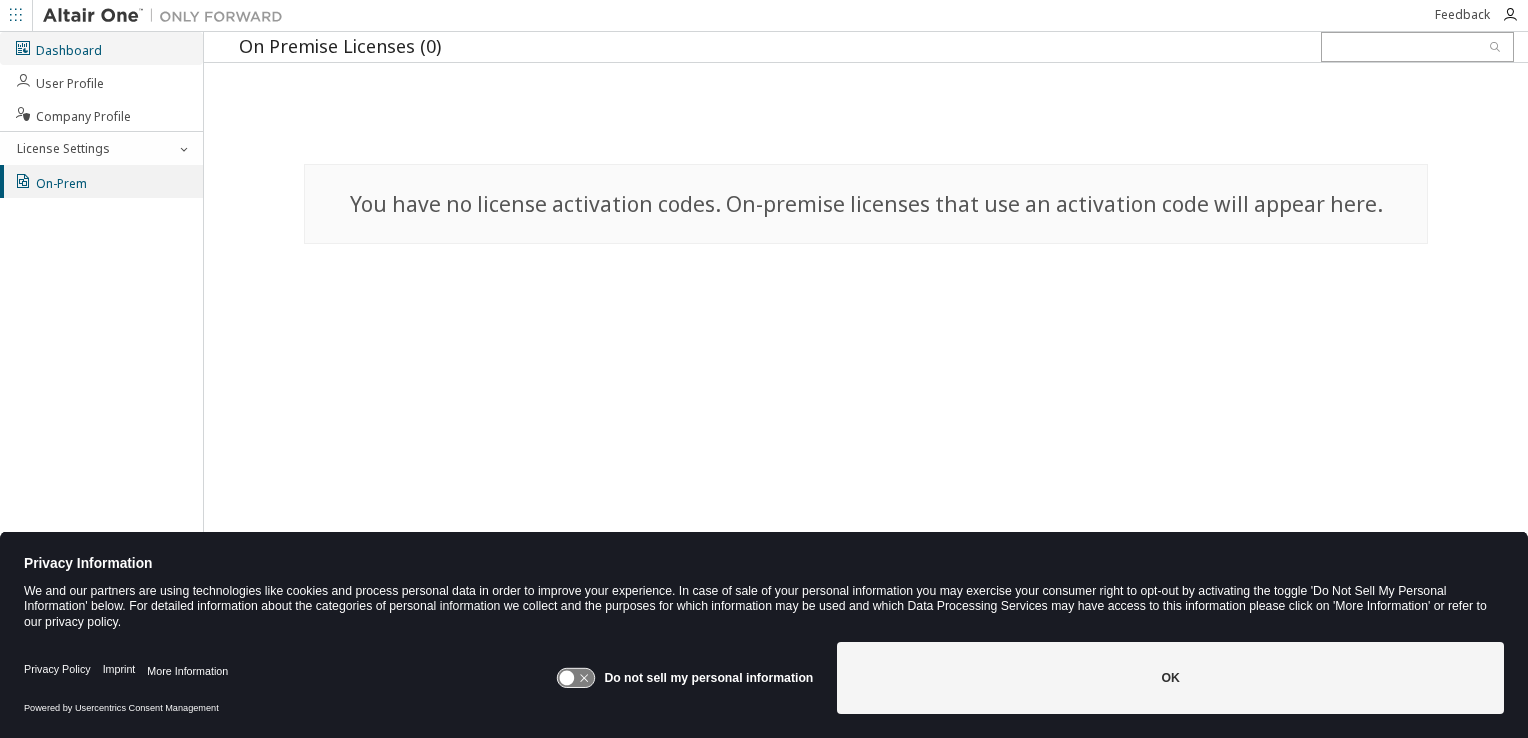 click on "Dashboard" at bounding box center [58, 48] 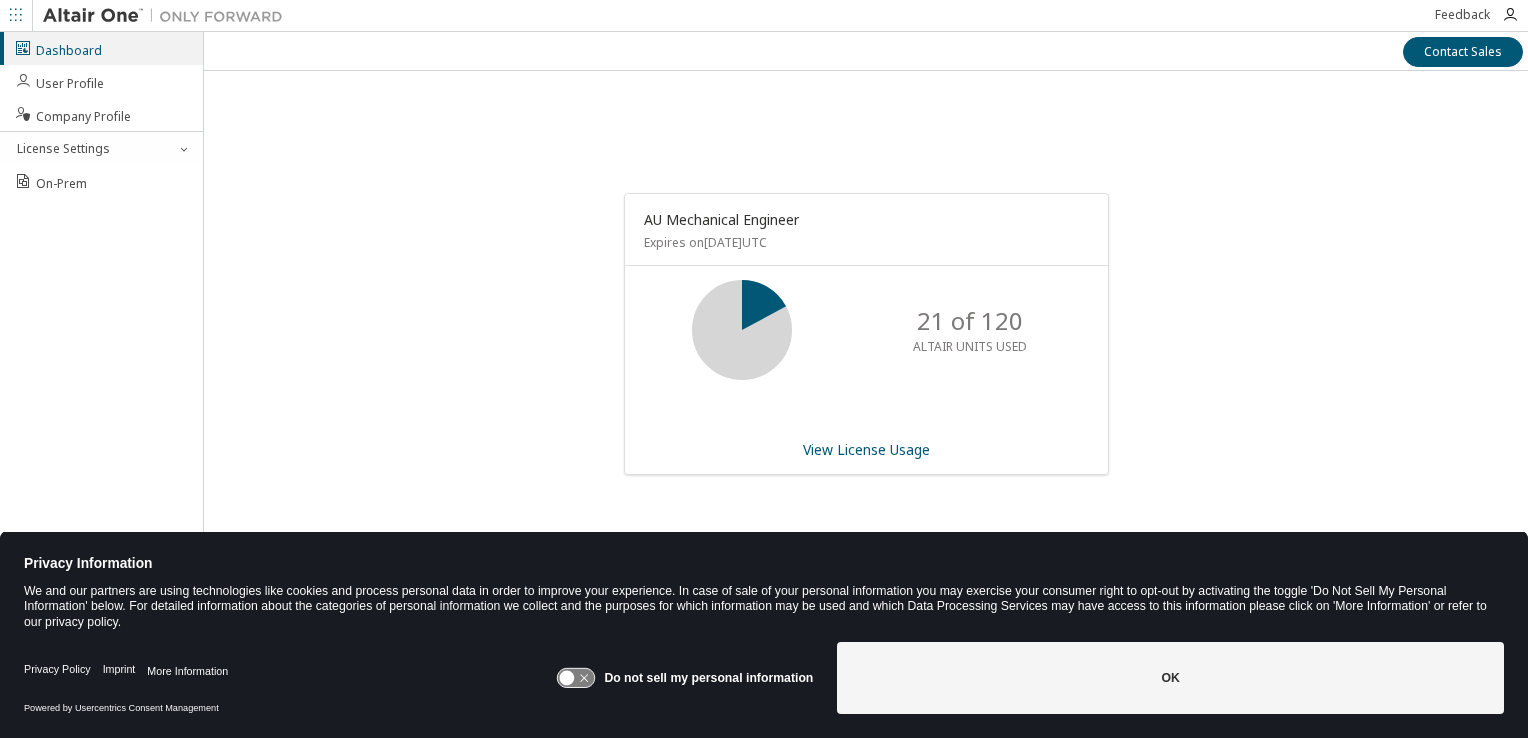 click on "AU Mechanical Engineer Expires on  March 31, 2026  UTC" at bounding box center [866, 230] 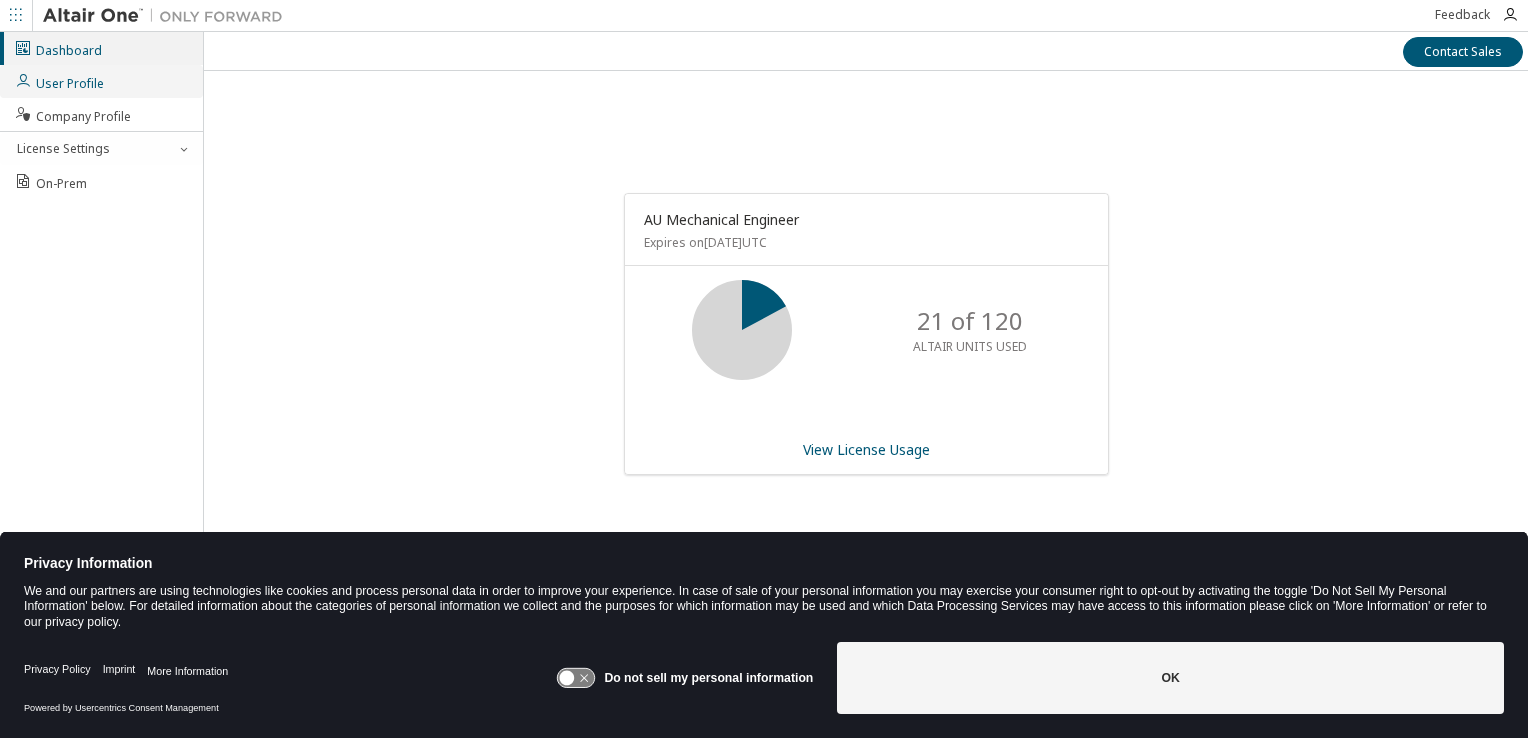 click on "User Profile" at bounding box center [59, 81] 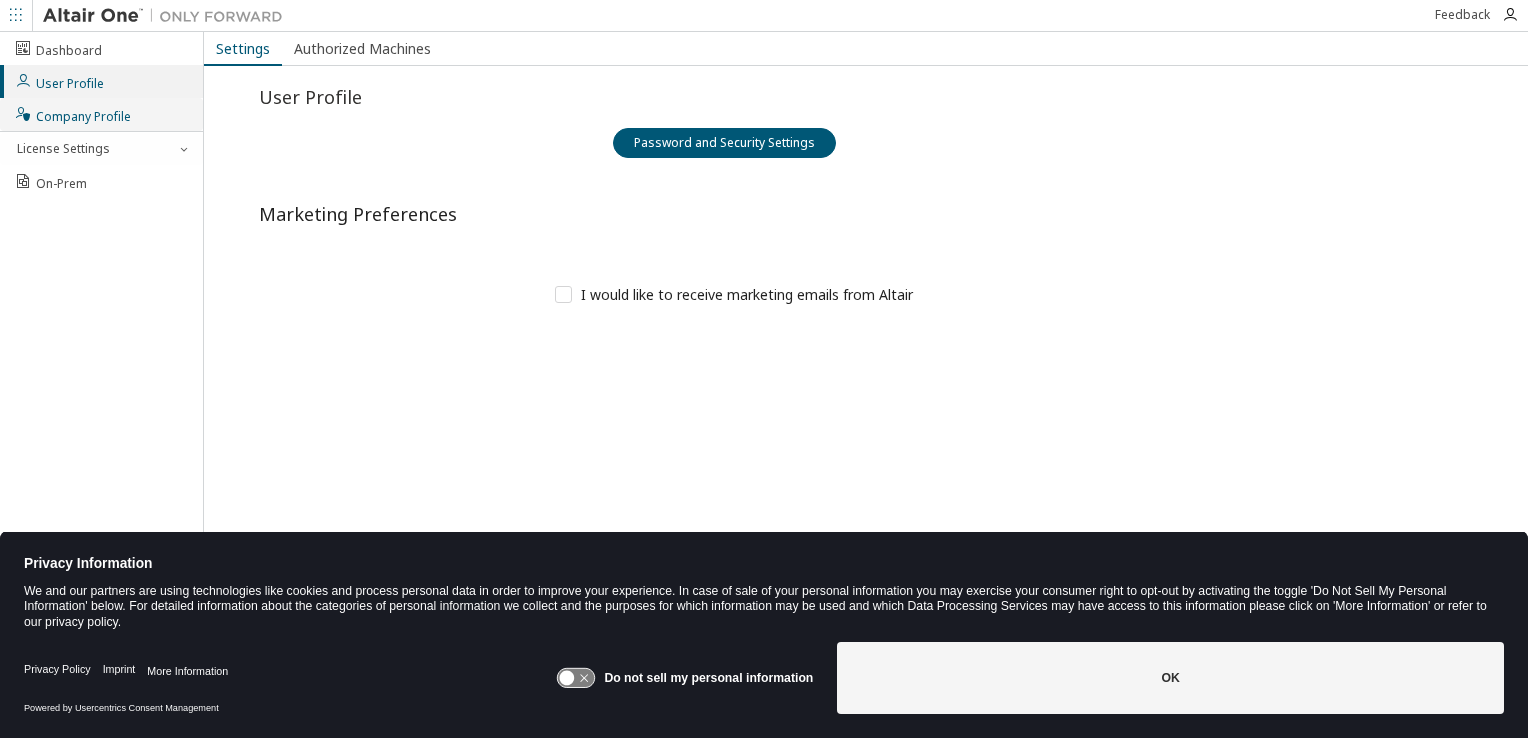 click on "Company Profile" at bounding box center [72, 114] 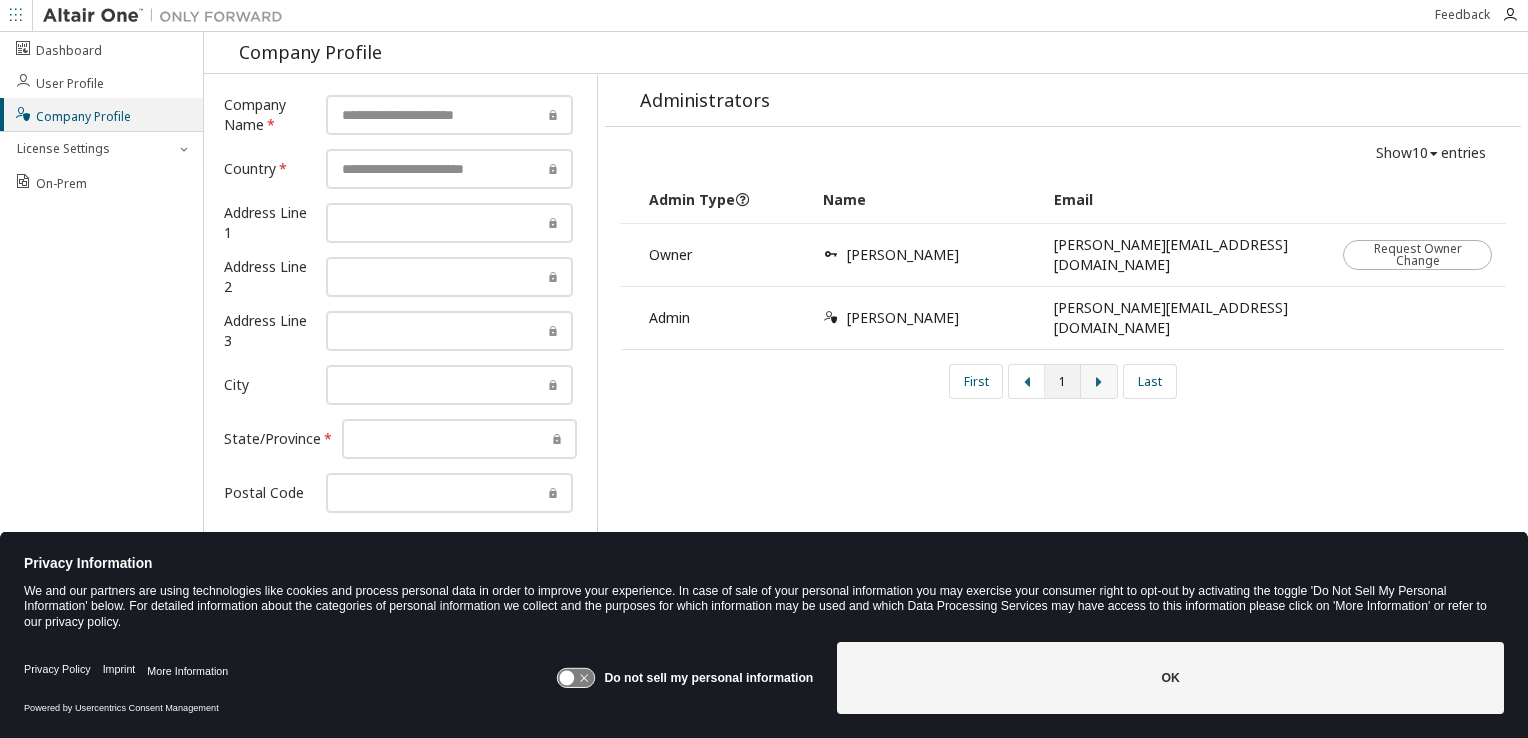 click at bounding box center (1099, 382) 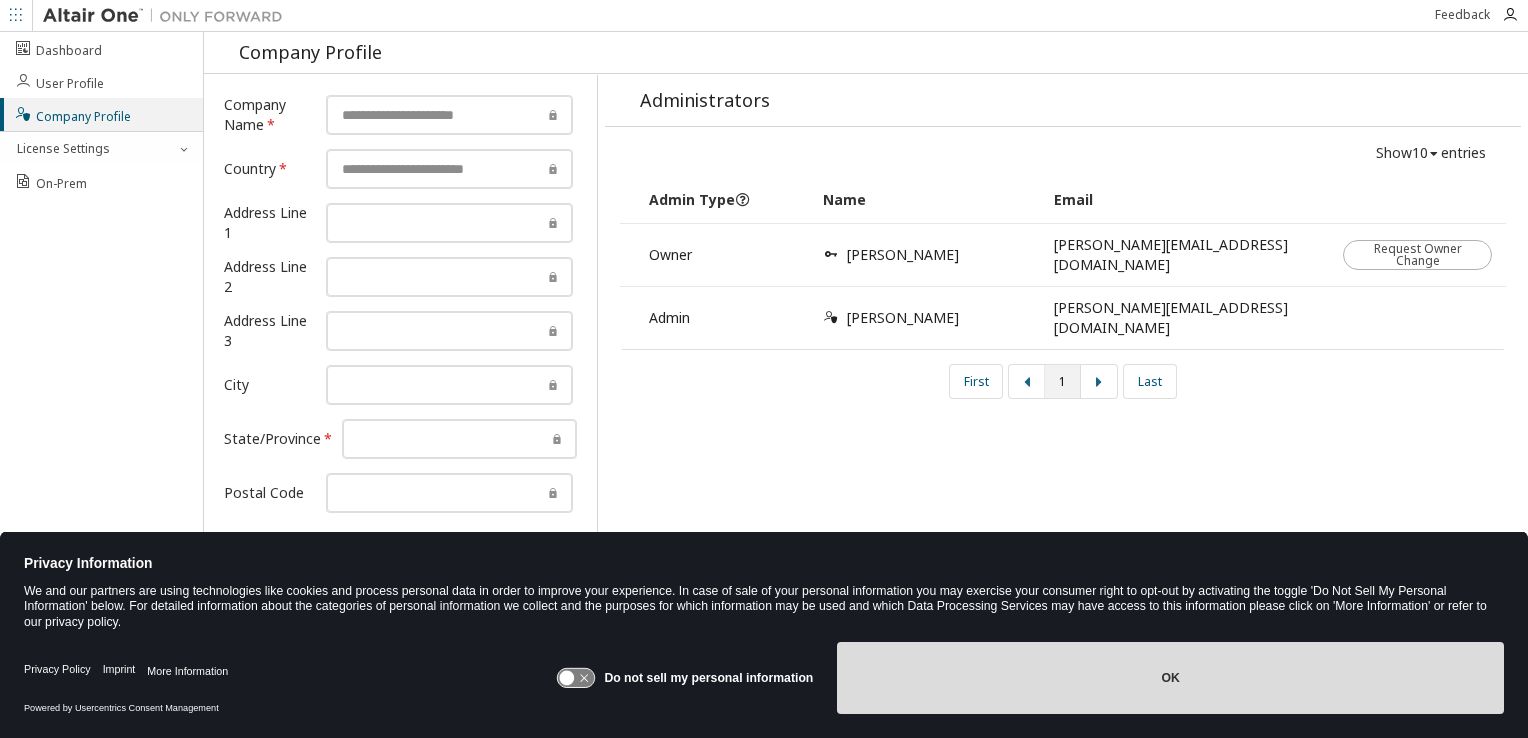 click on "OK" at bounding box center [1170, 678] 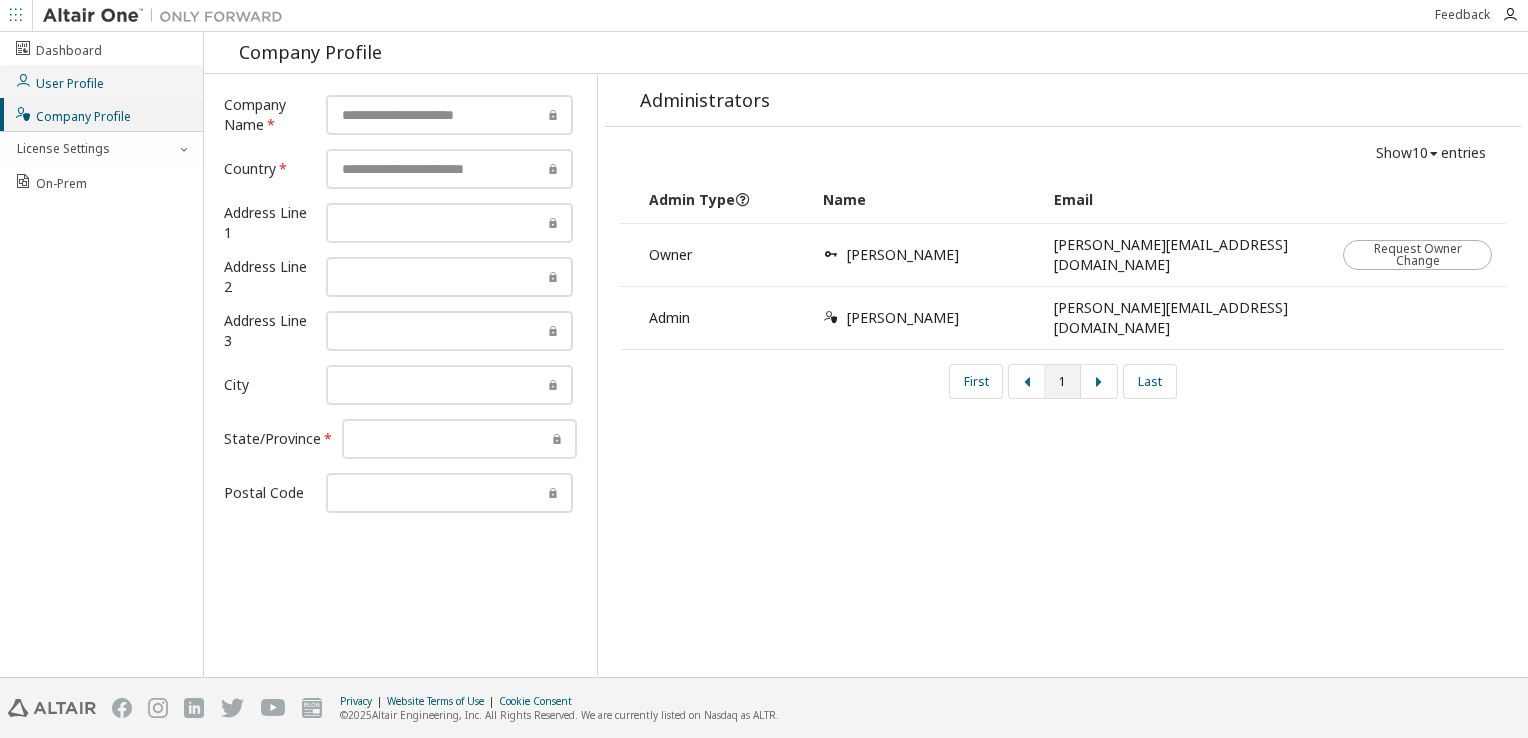 click on "User Profile" at bounding box center (101, 81) 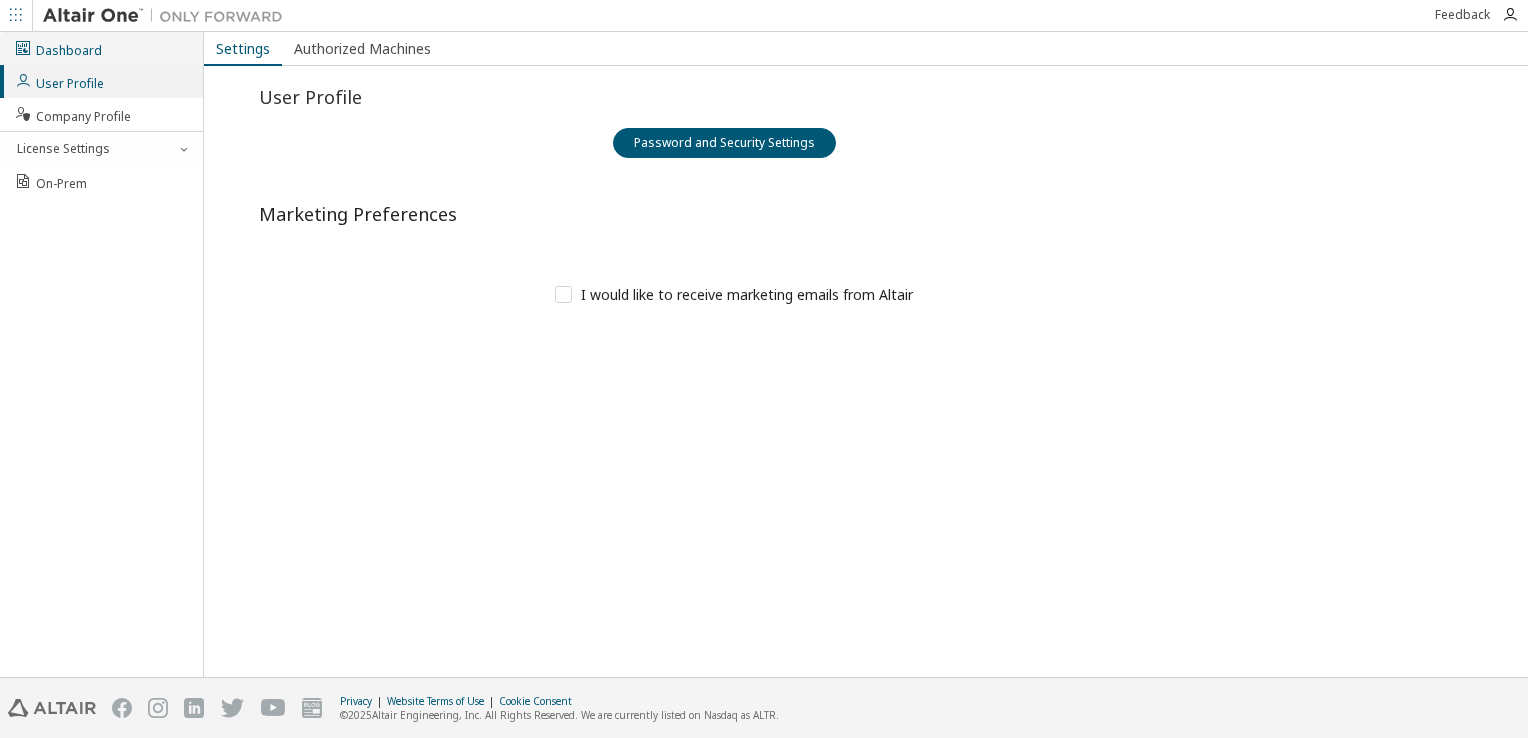 click on "Dashboard" at bounding box center [58, 48] 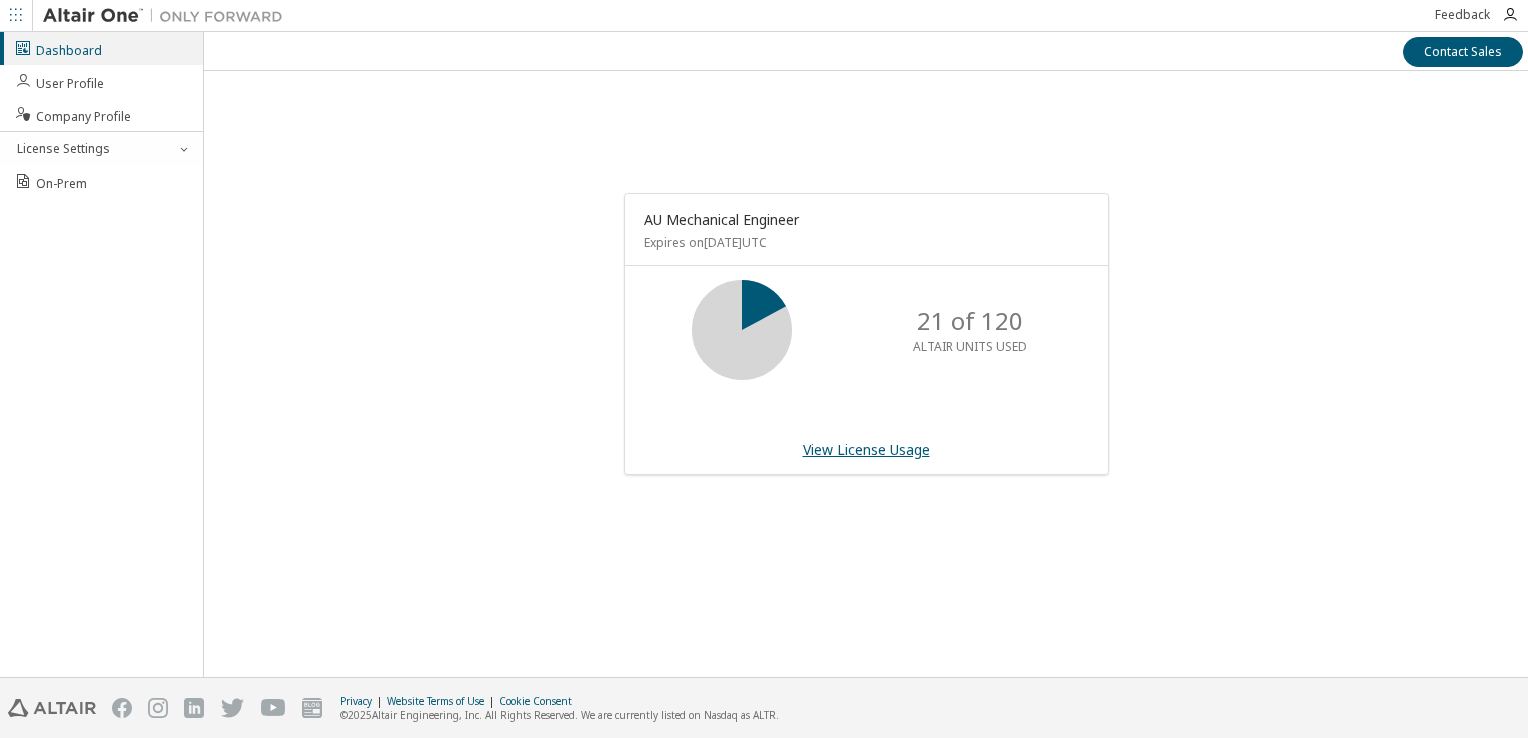 click on "View License Usage" at bounding box center [866, 449] 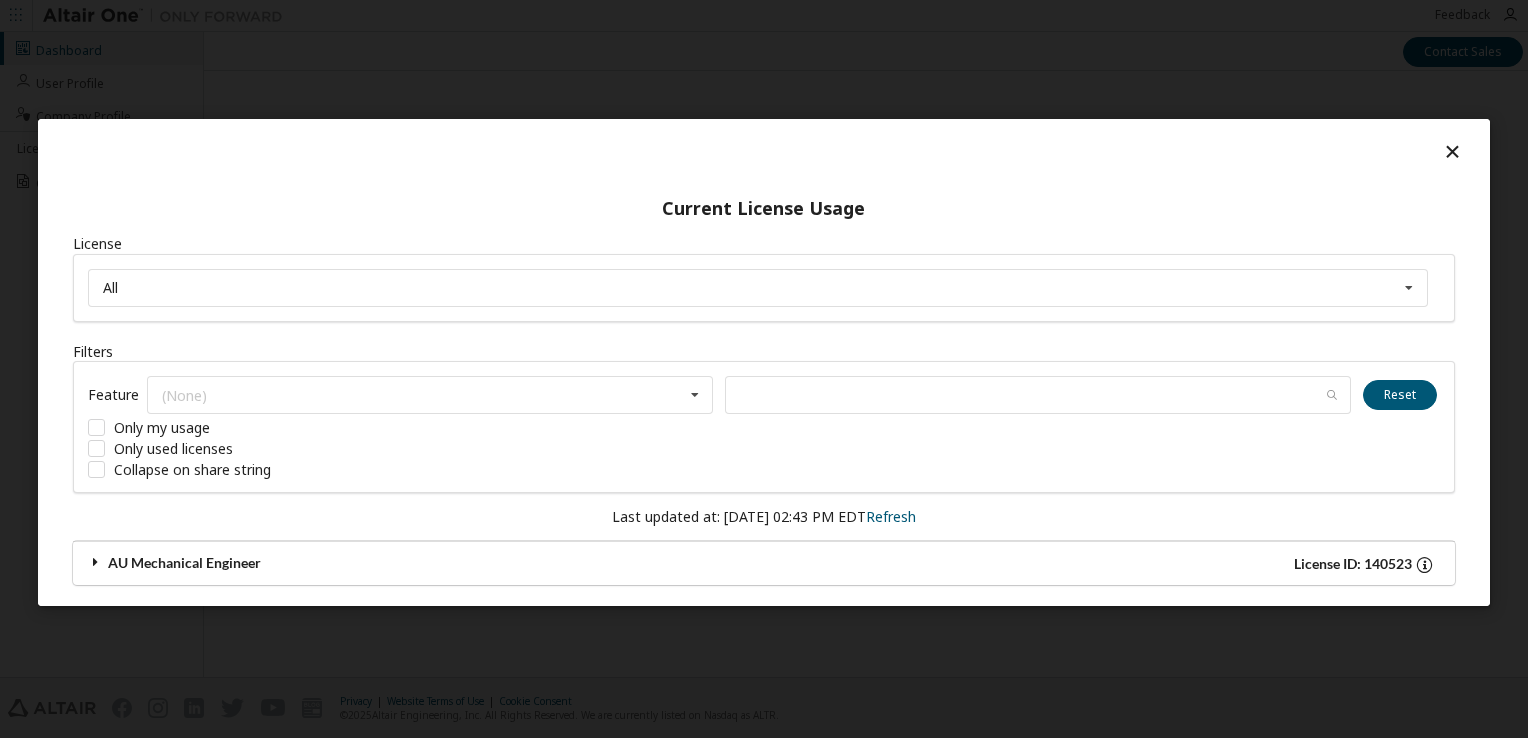 click on "License ID: 140523" at bounding box center (1354, 563) 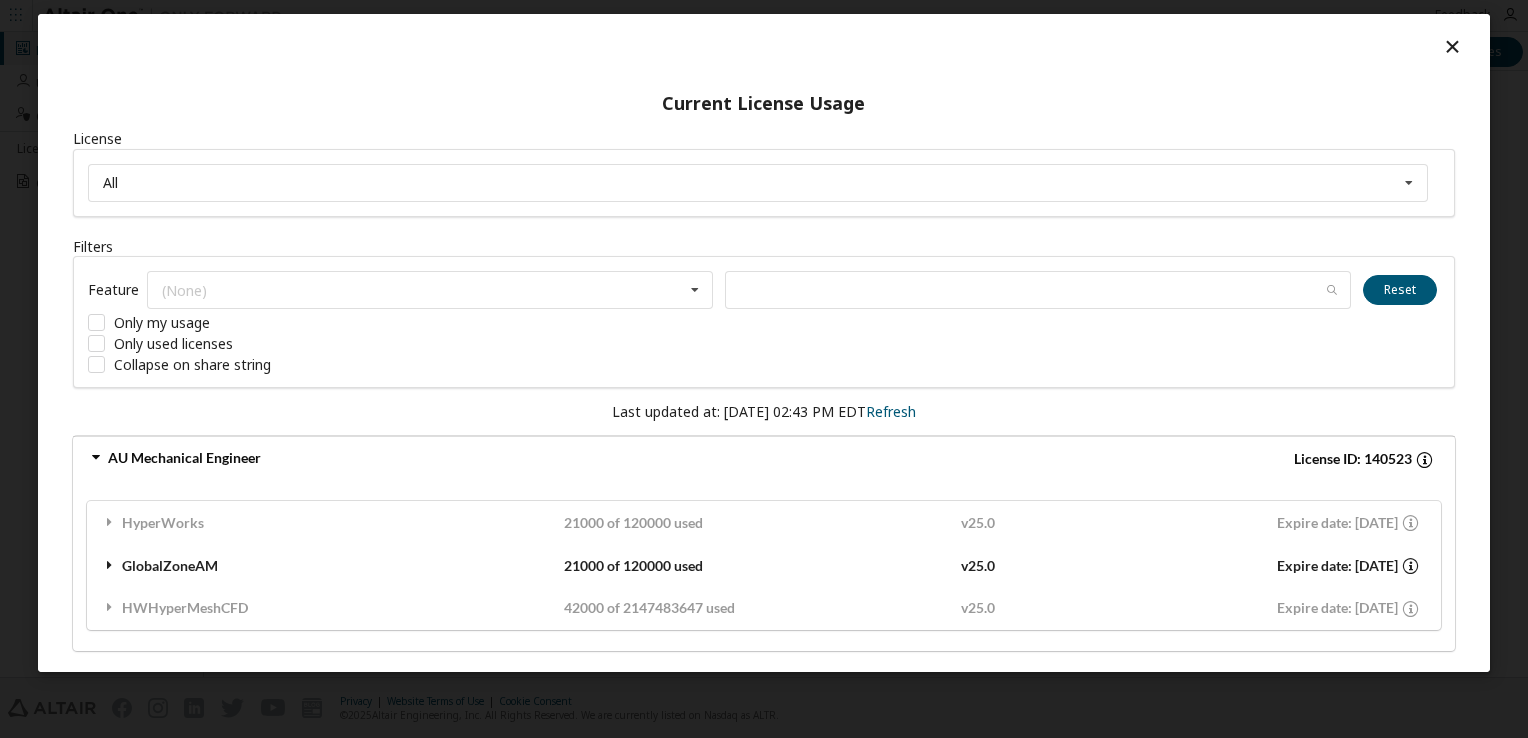 click at bounding box center [110, 565] 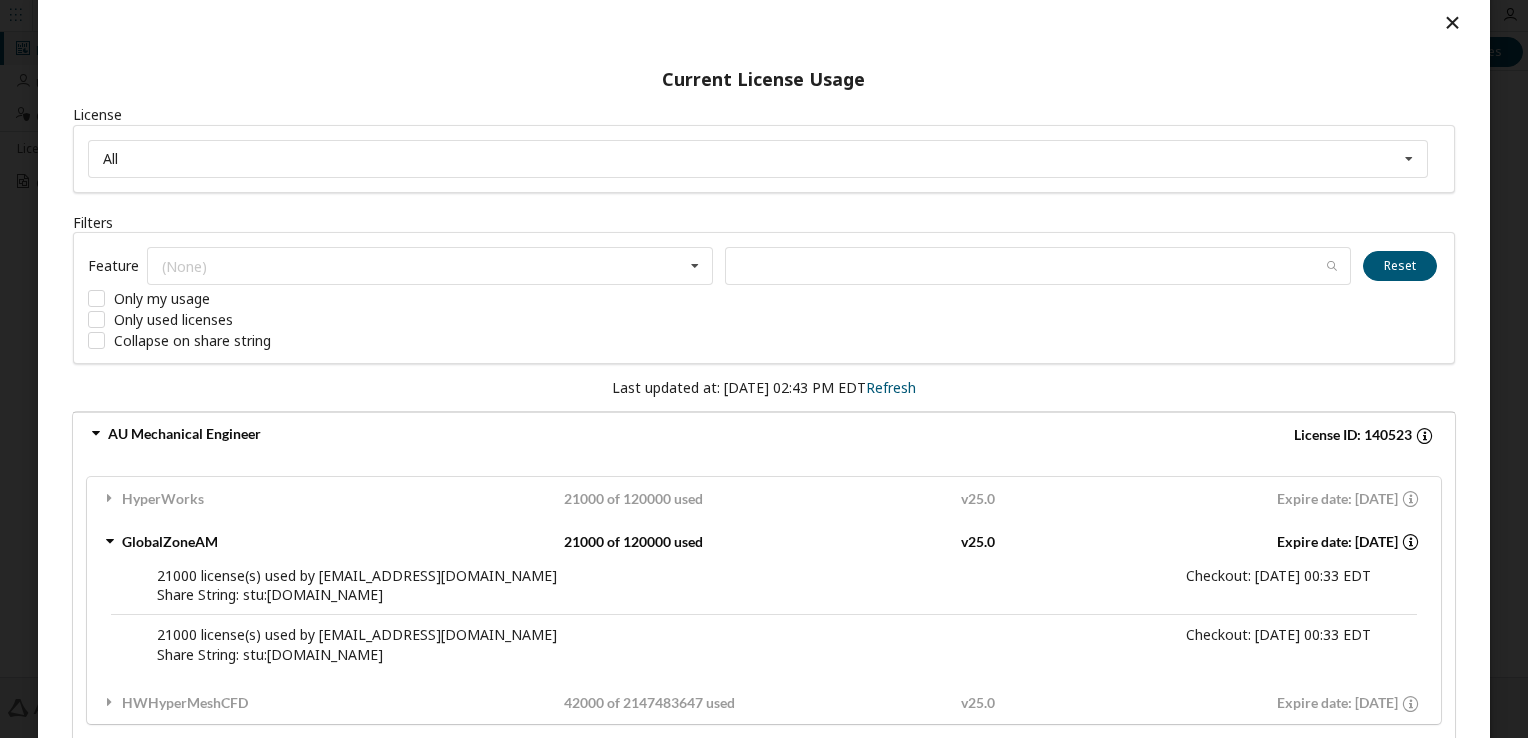 scroll, scrollTop: 48, scrollLeft: 0, axis: vertical 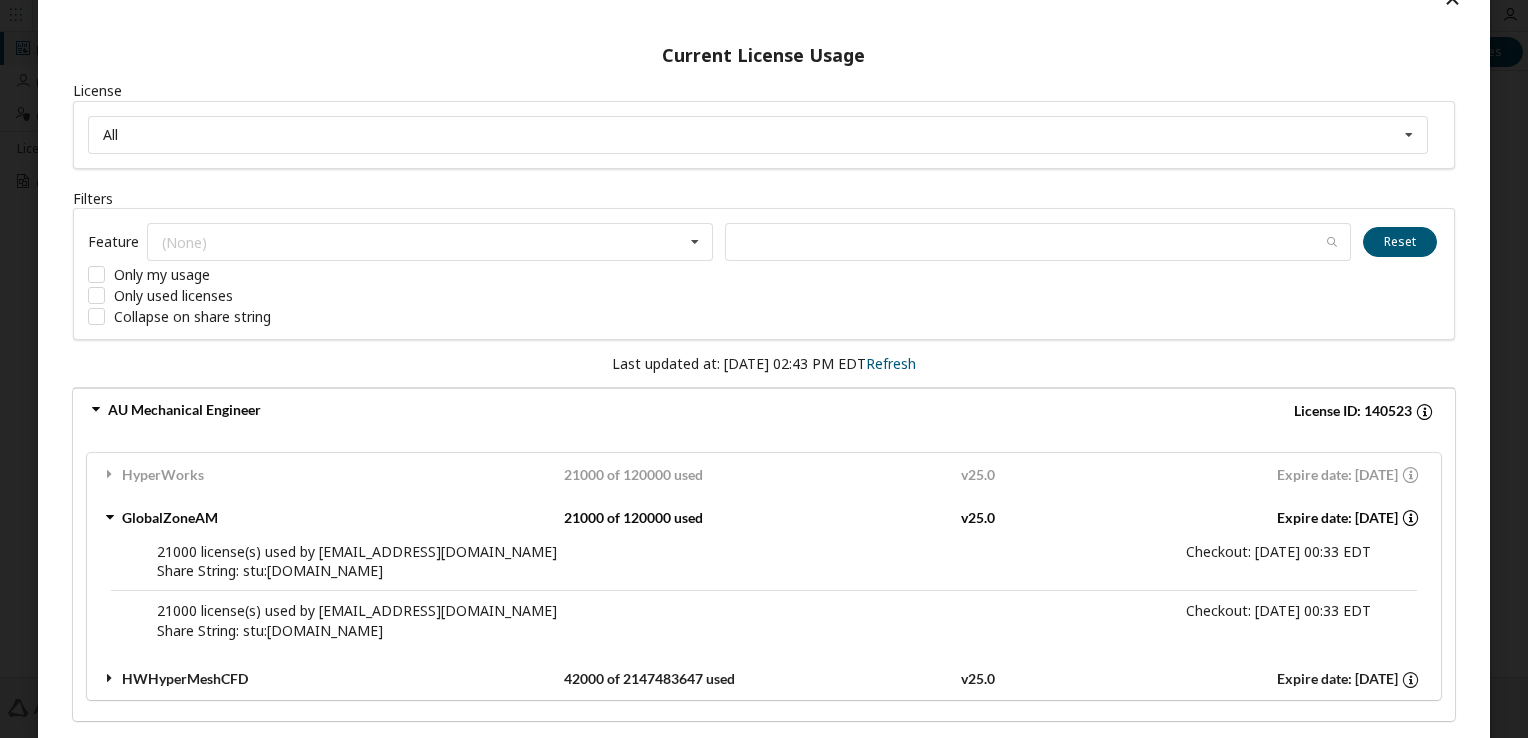 click at bounding box center (110, 678) 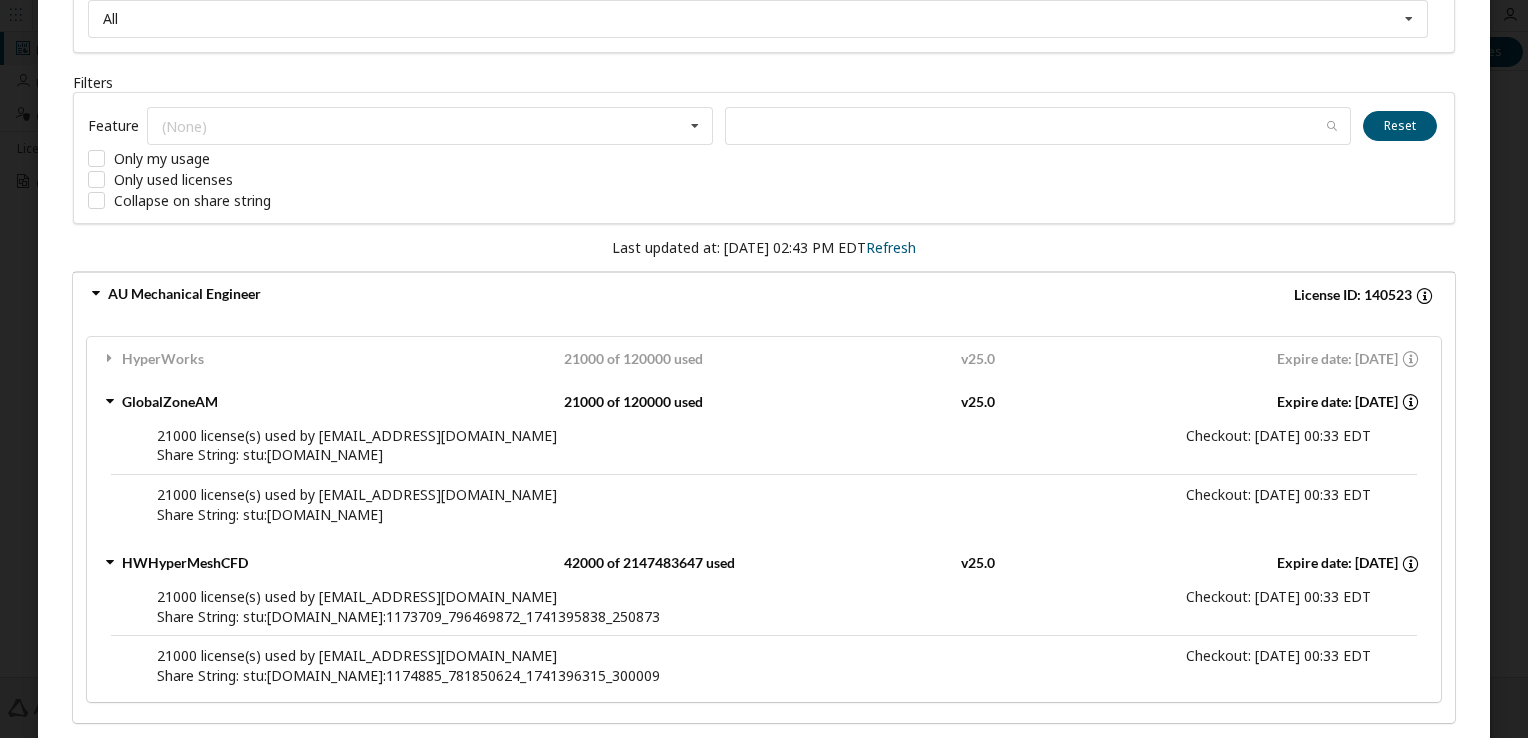 scroll, scrollTop: 167, scrollLeft: 0, axis: vertical 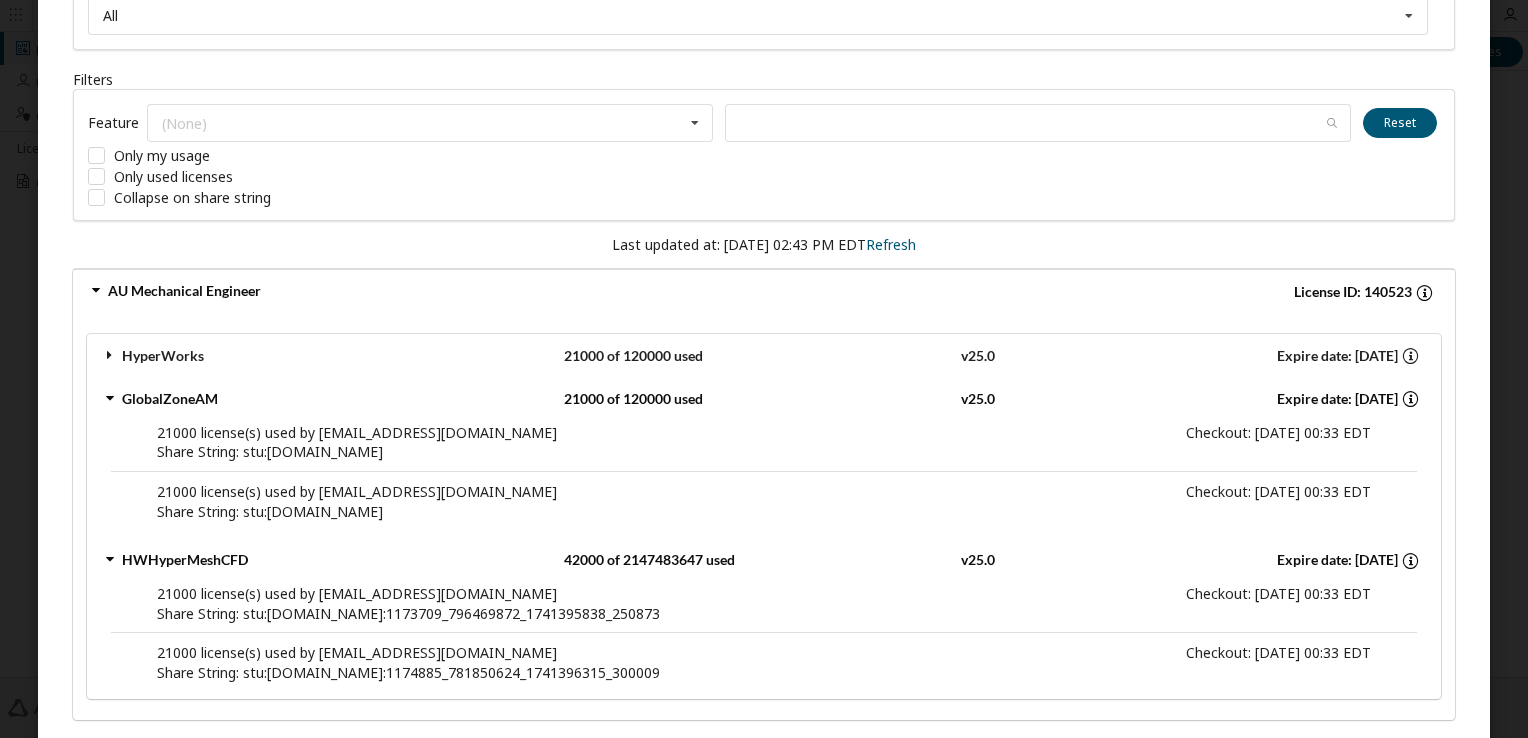 click at bounding box center (110, 355) 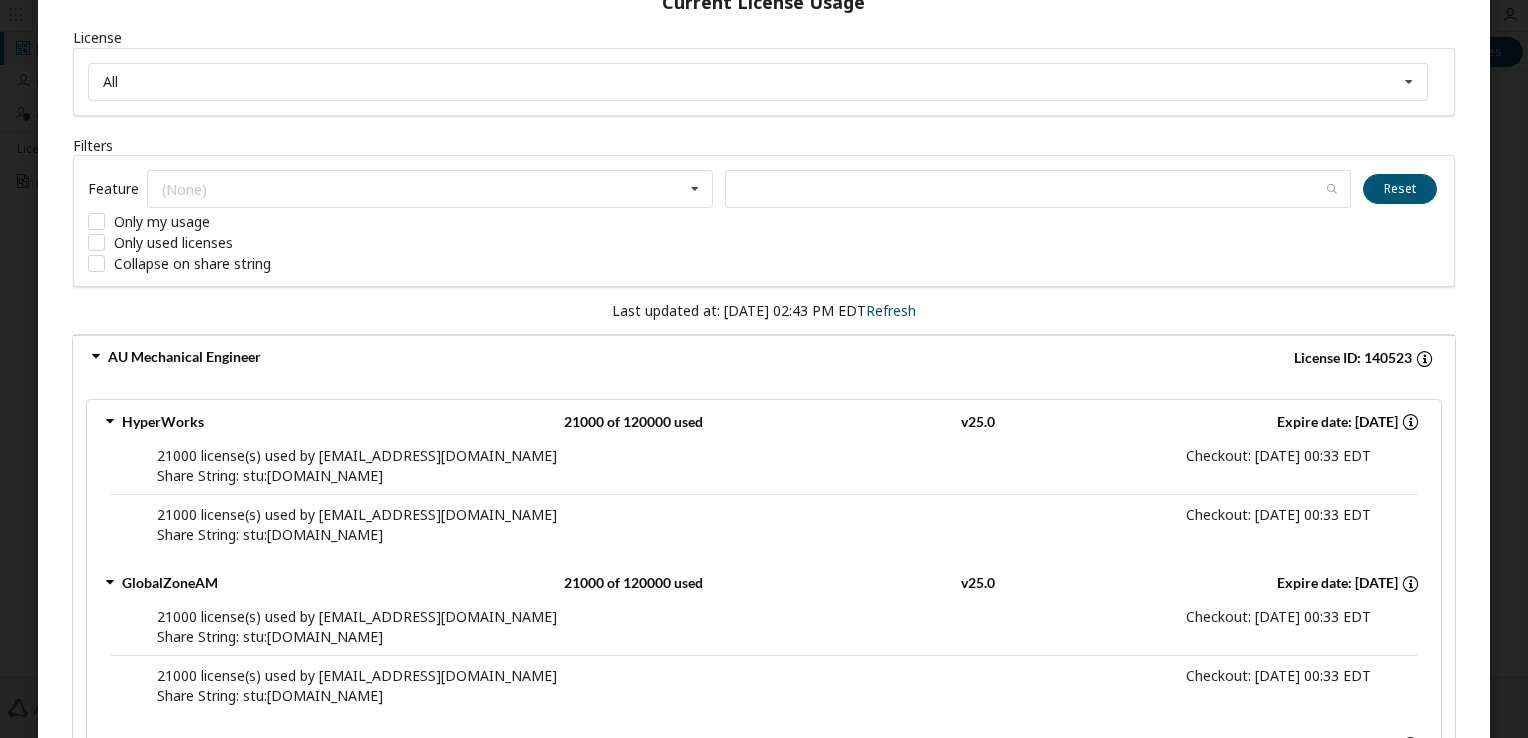 scroll, scrollTop: 85, scrollLeft: 0, axis: vertical 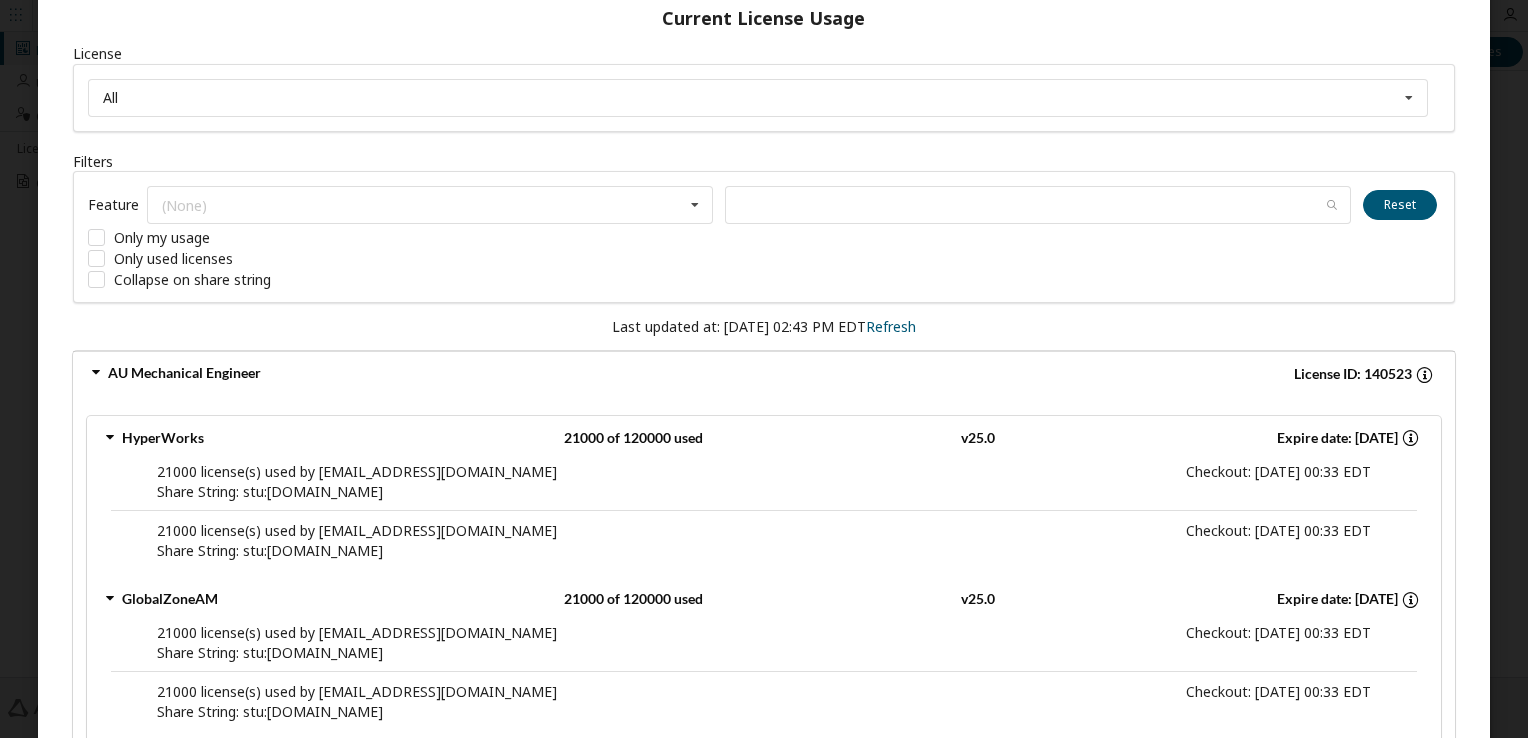 drag, startPoint x: 400, startPoint y: 477, endPoint x: 305, endPoint y: 371, distance: 142.34114 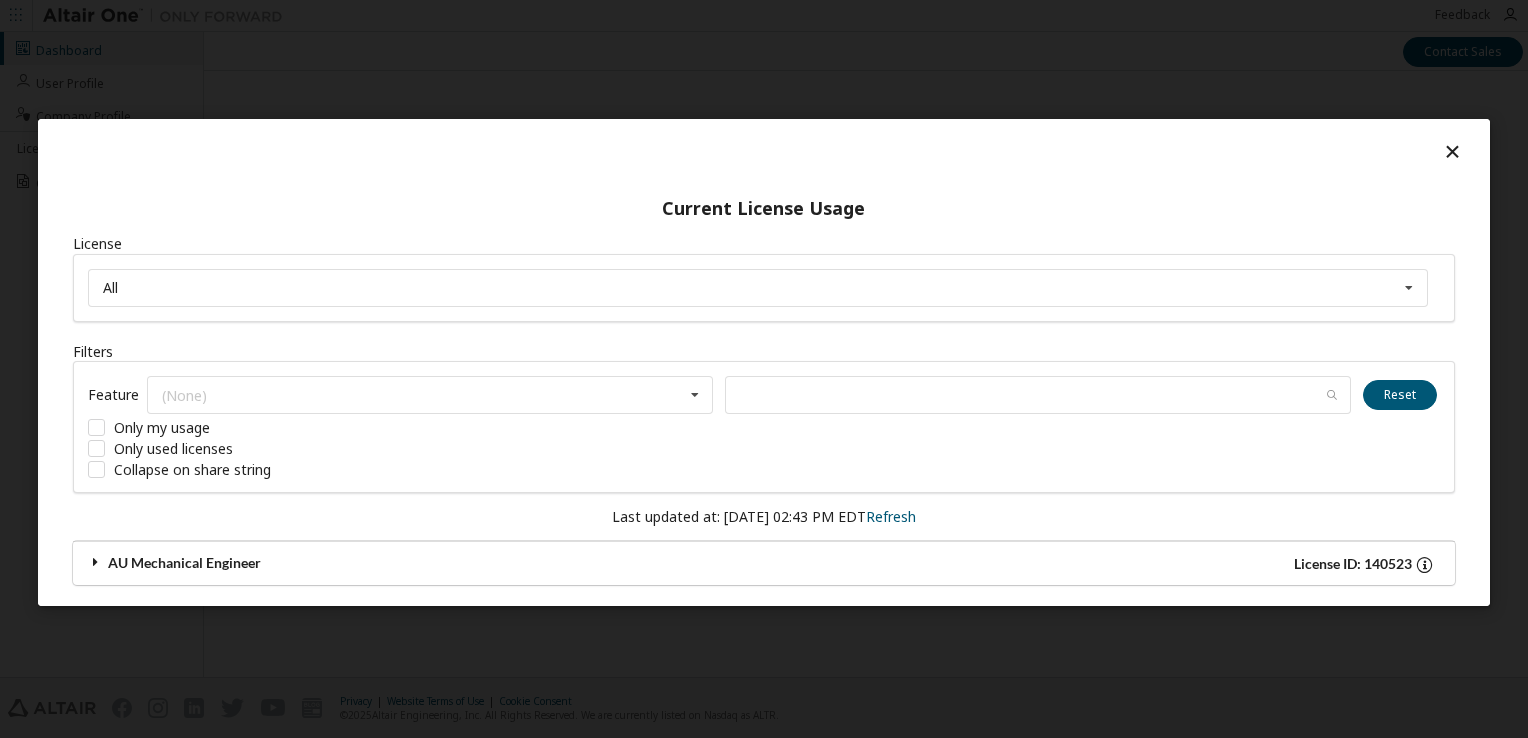 click on "AU Mechanical Engineer License ID: 140523" at bounding box center (764, 563) 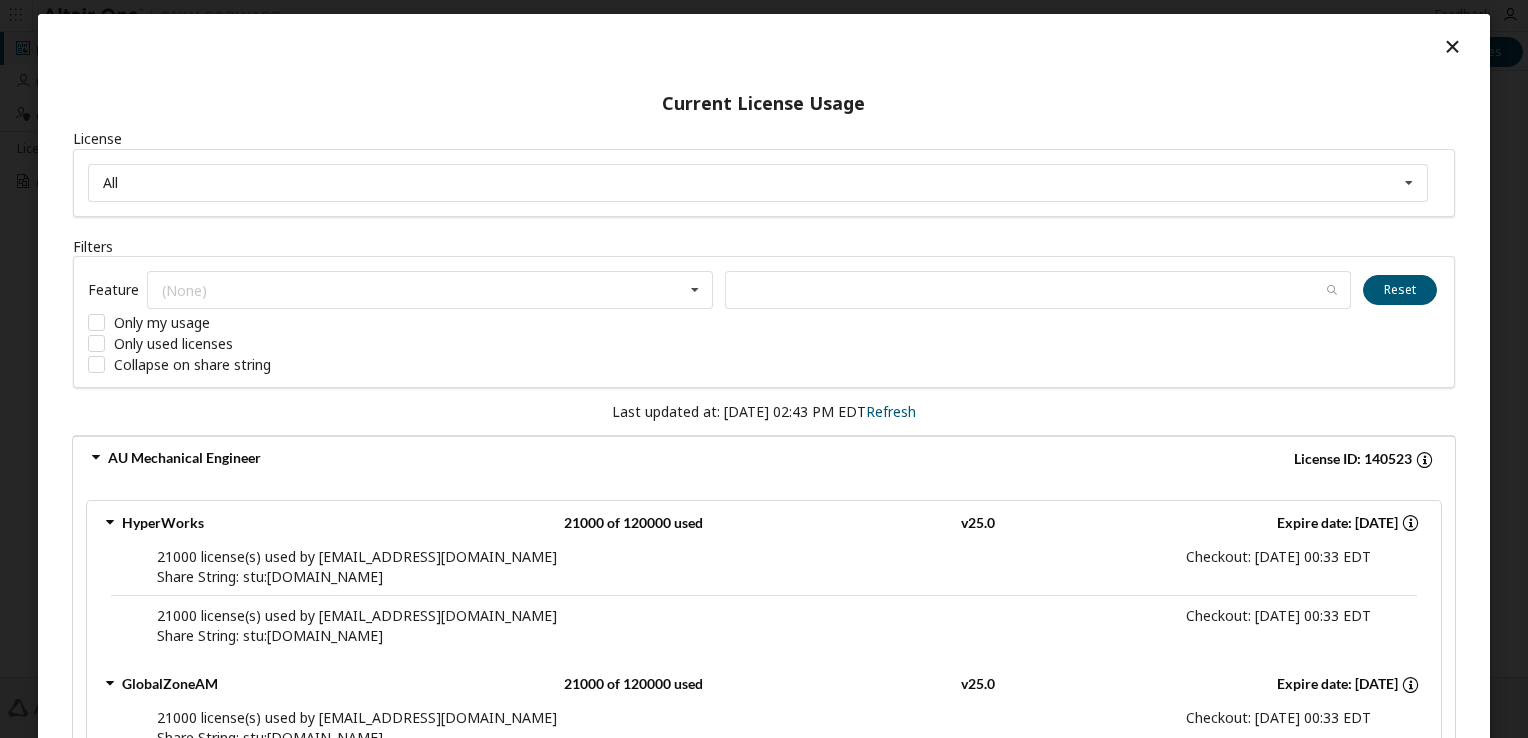 click at bounding box center [1453, 46] 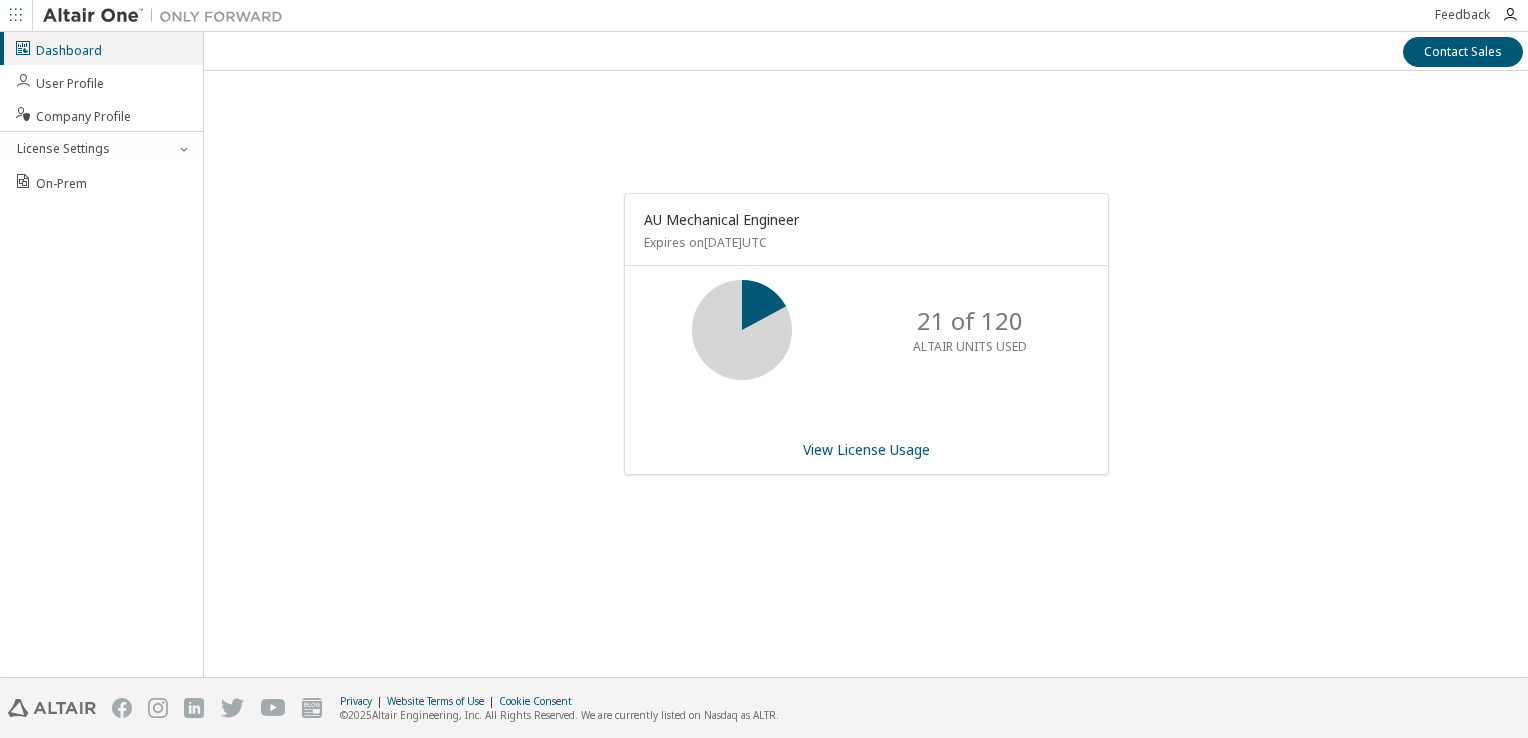 scroll, scrollTop: 0, scrollLeft: 0, axis: both 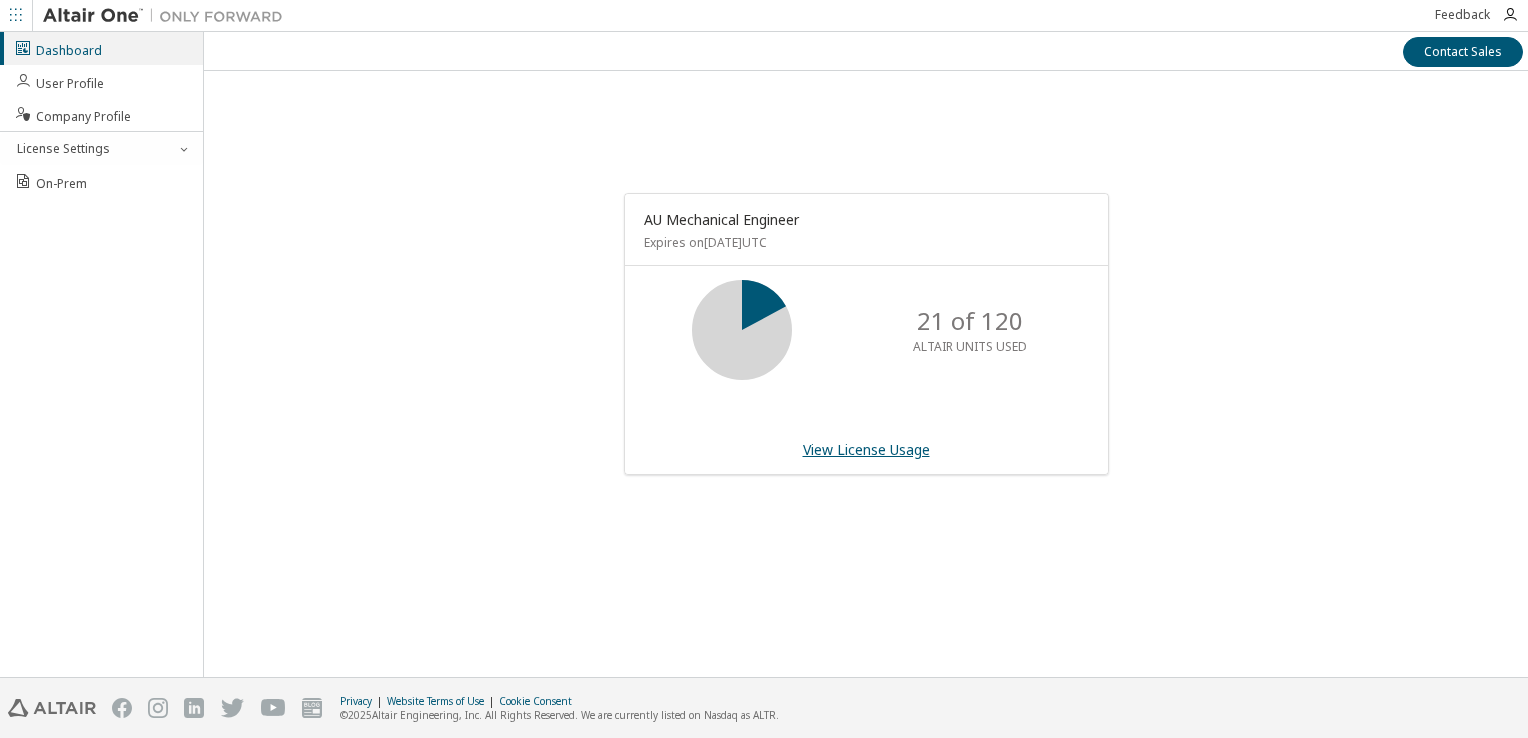 click on "View License Usage" at bounding box center (866, 449) 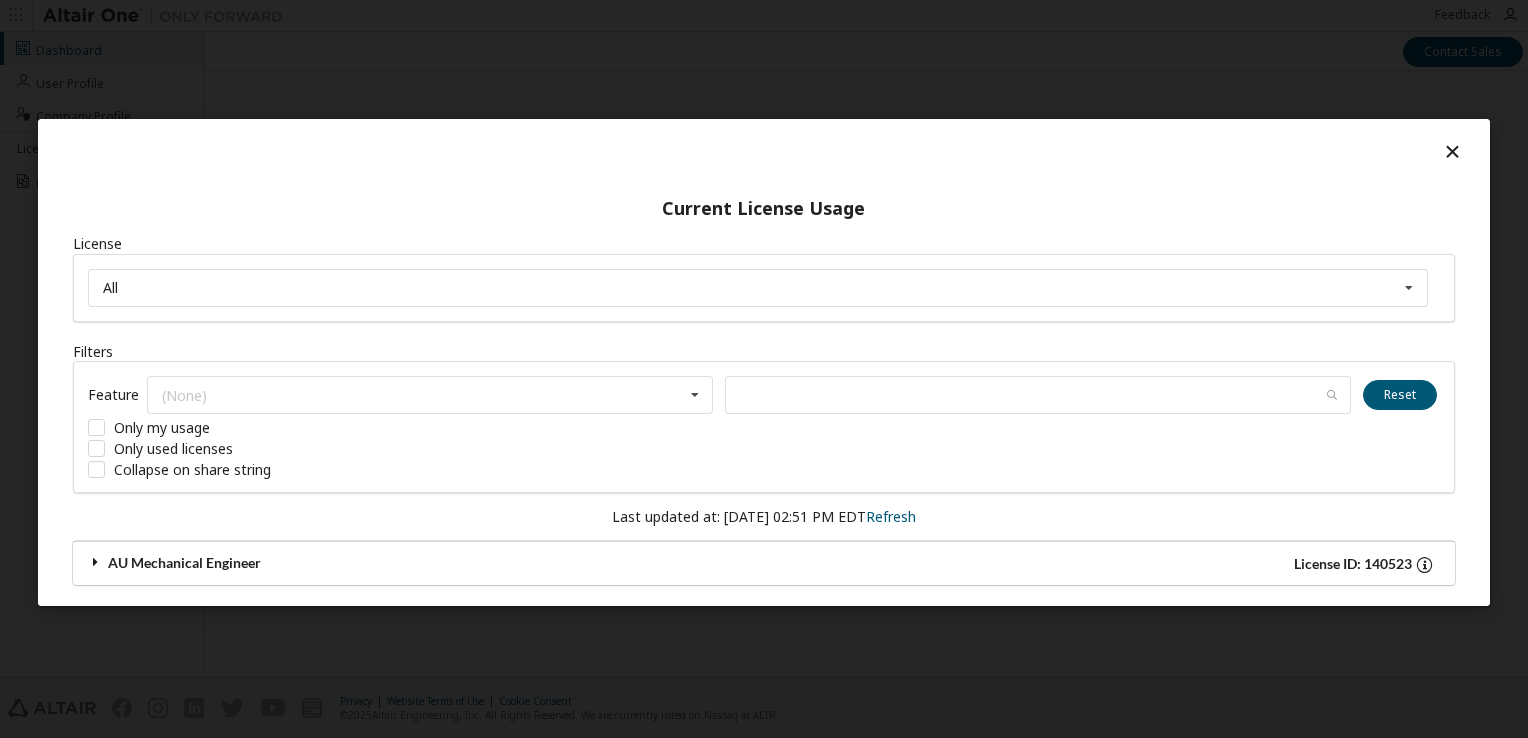 click on "AU Mechanical Engineer" at bounding box center [425, 563] 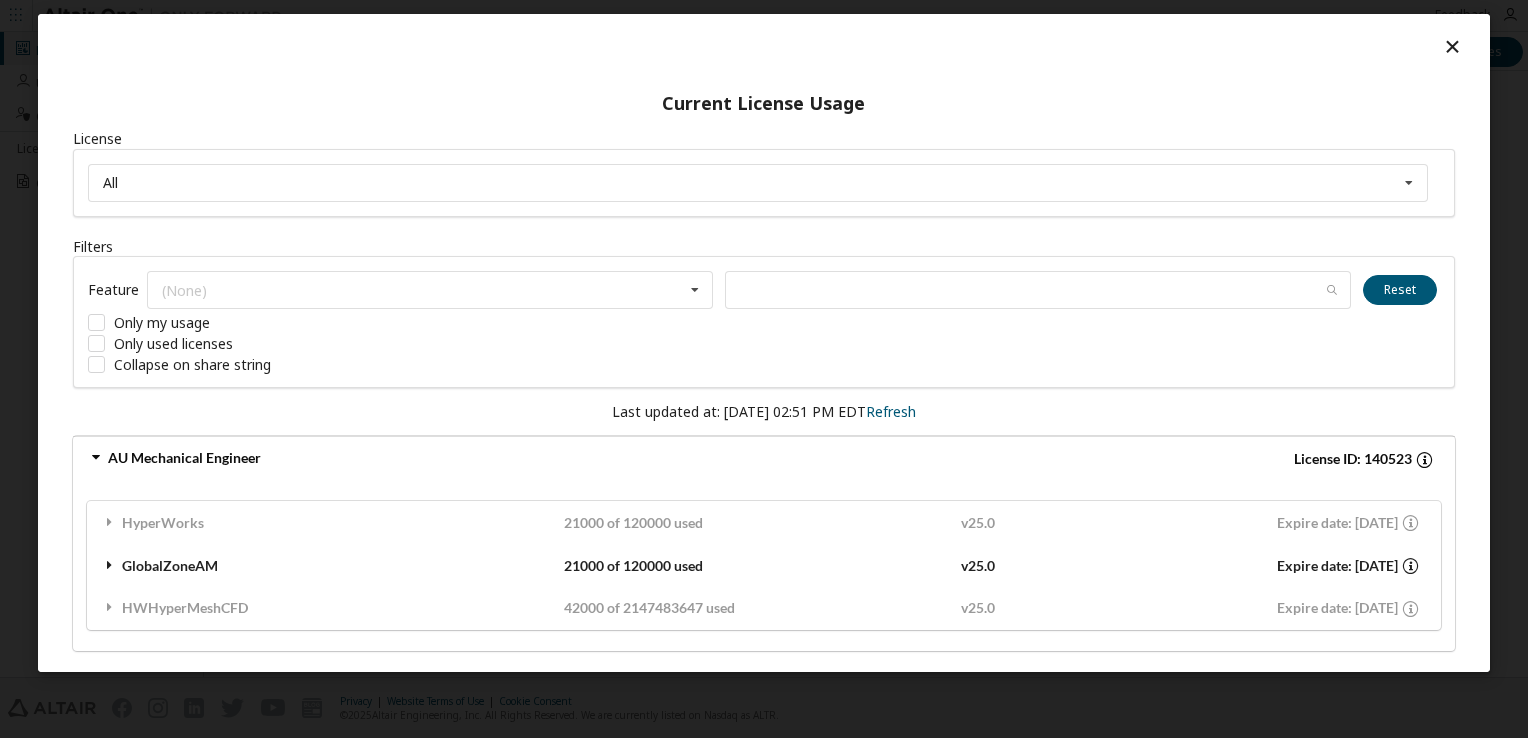 click at bounding box center [110, 565] 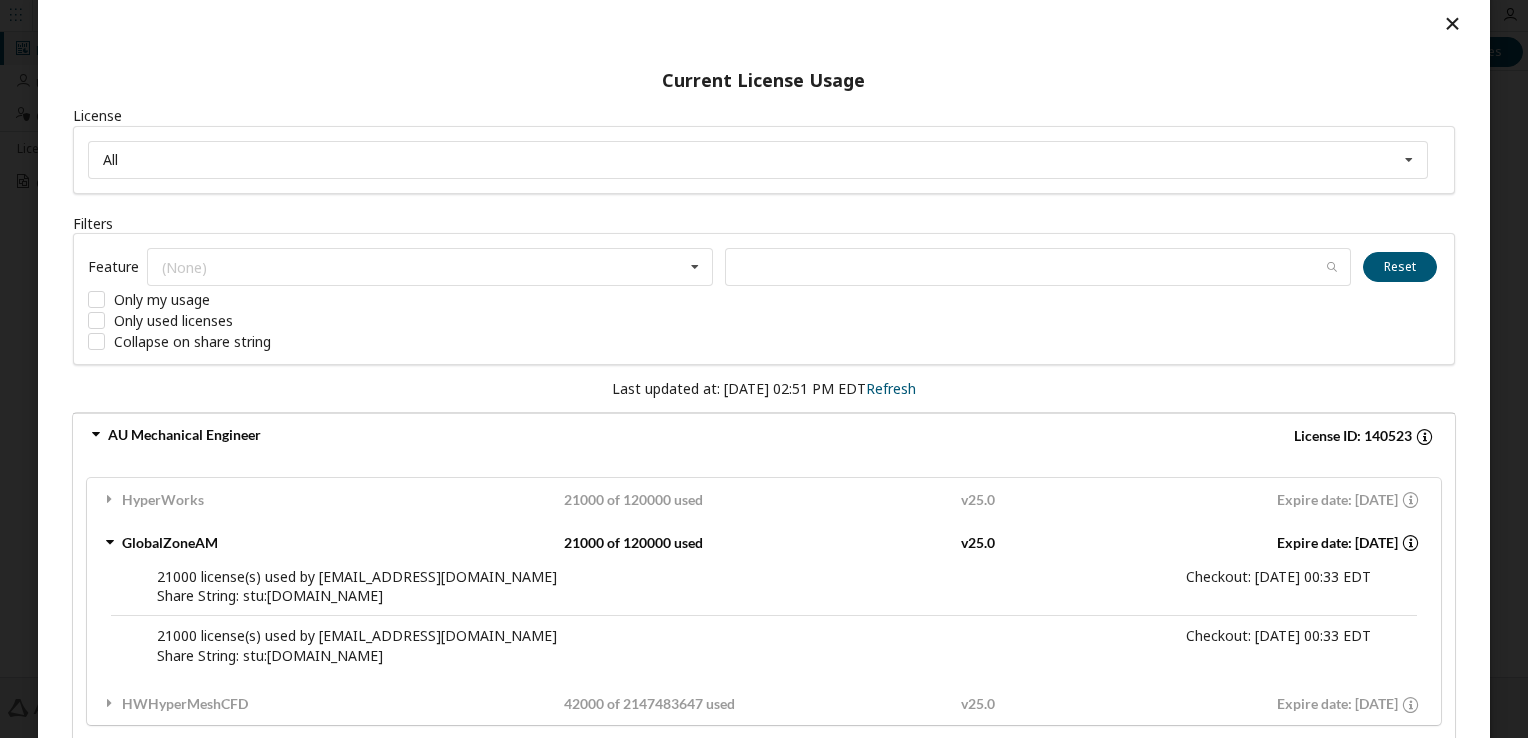 scroll, scrollTop: 0, scrollLeft: 0, axis: both 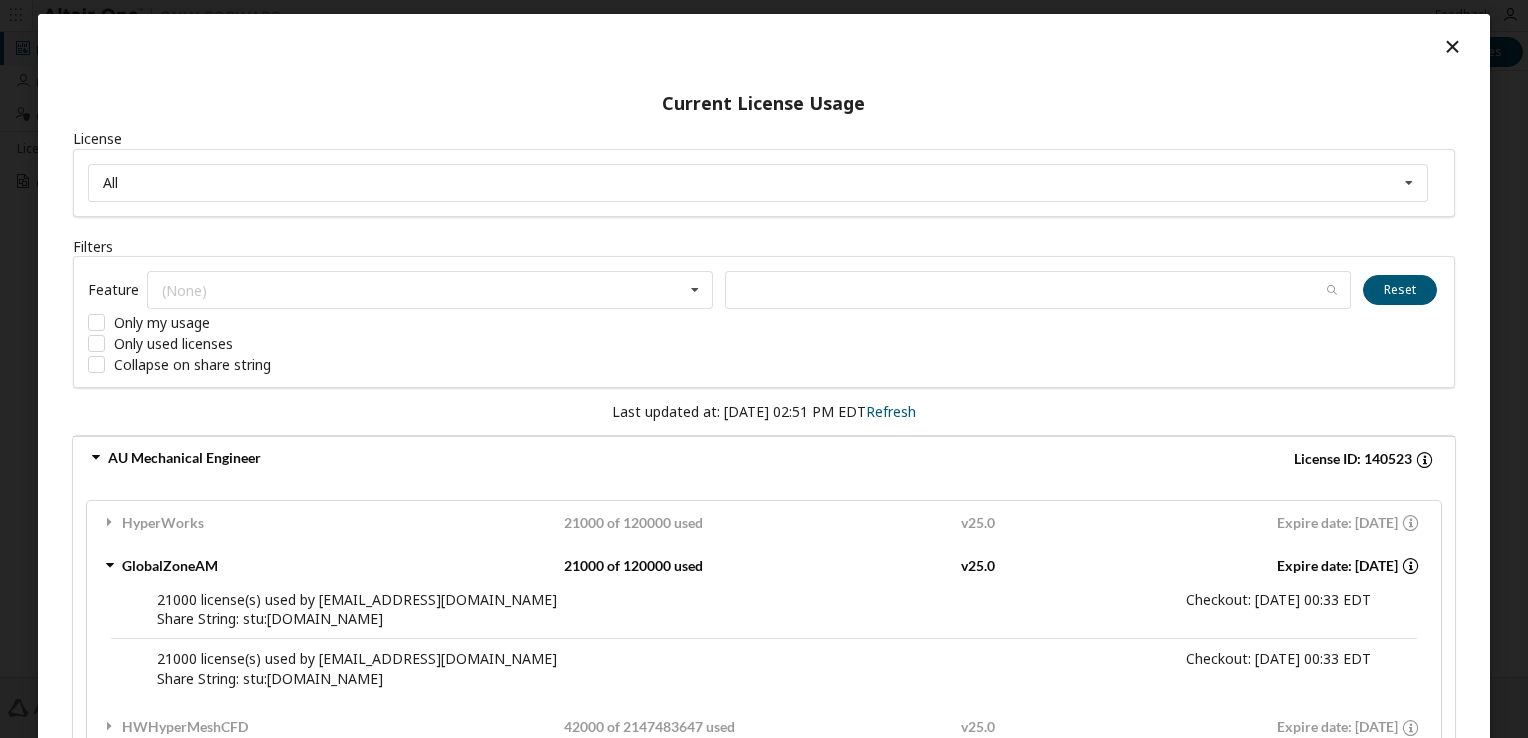 click at bounding box center [1453, 46] 